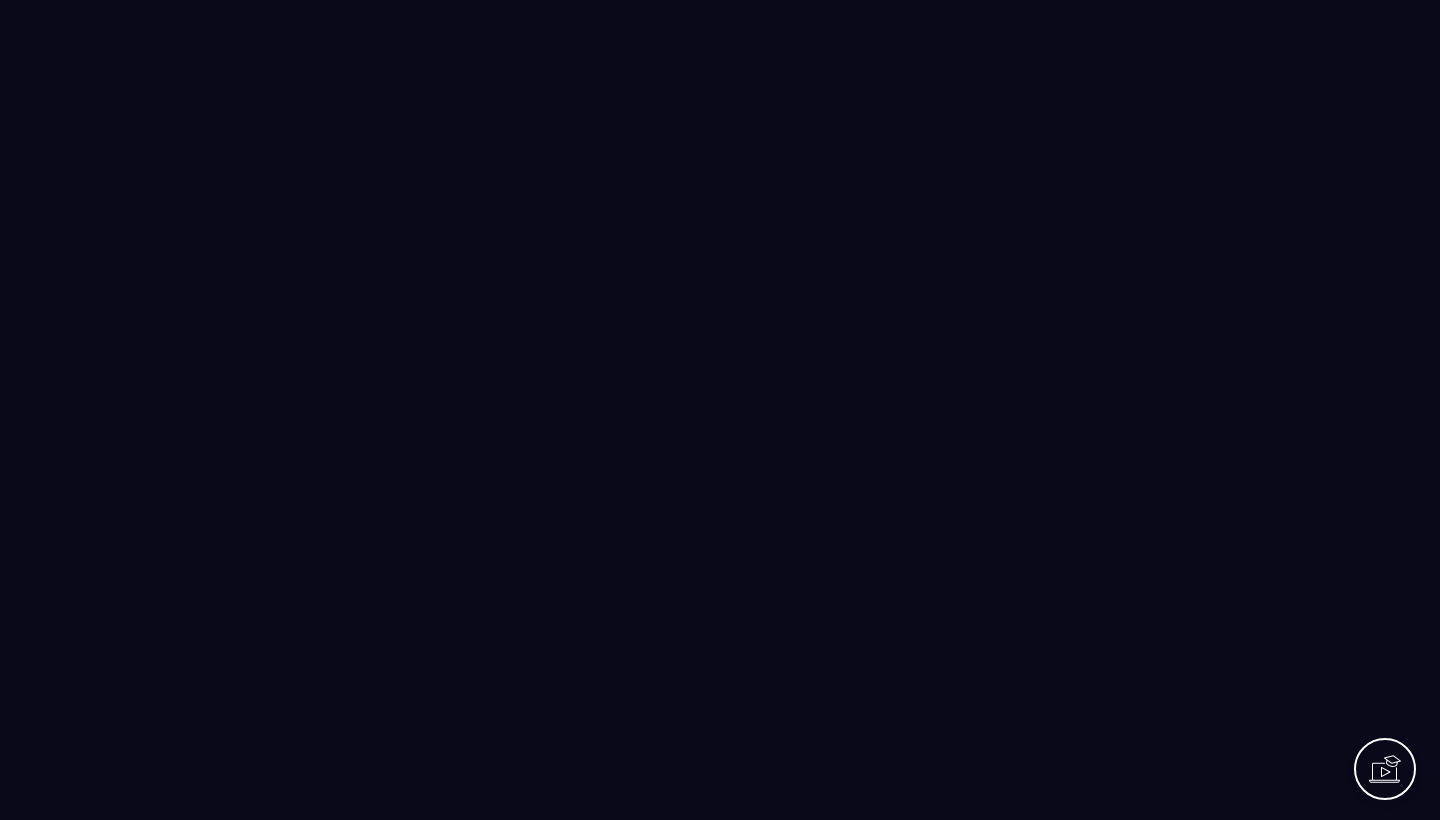 scroll, scrollTop: 0, scrollLeft: 0, axis: both 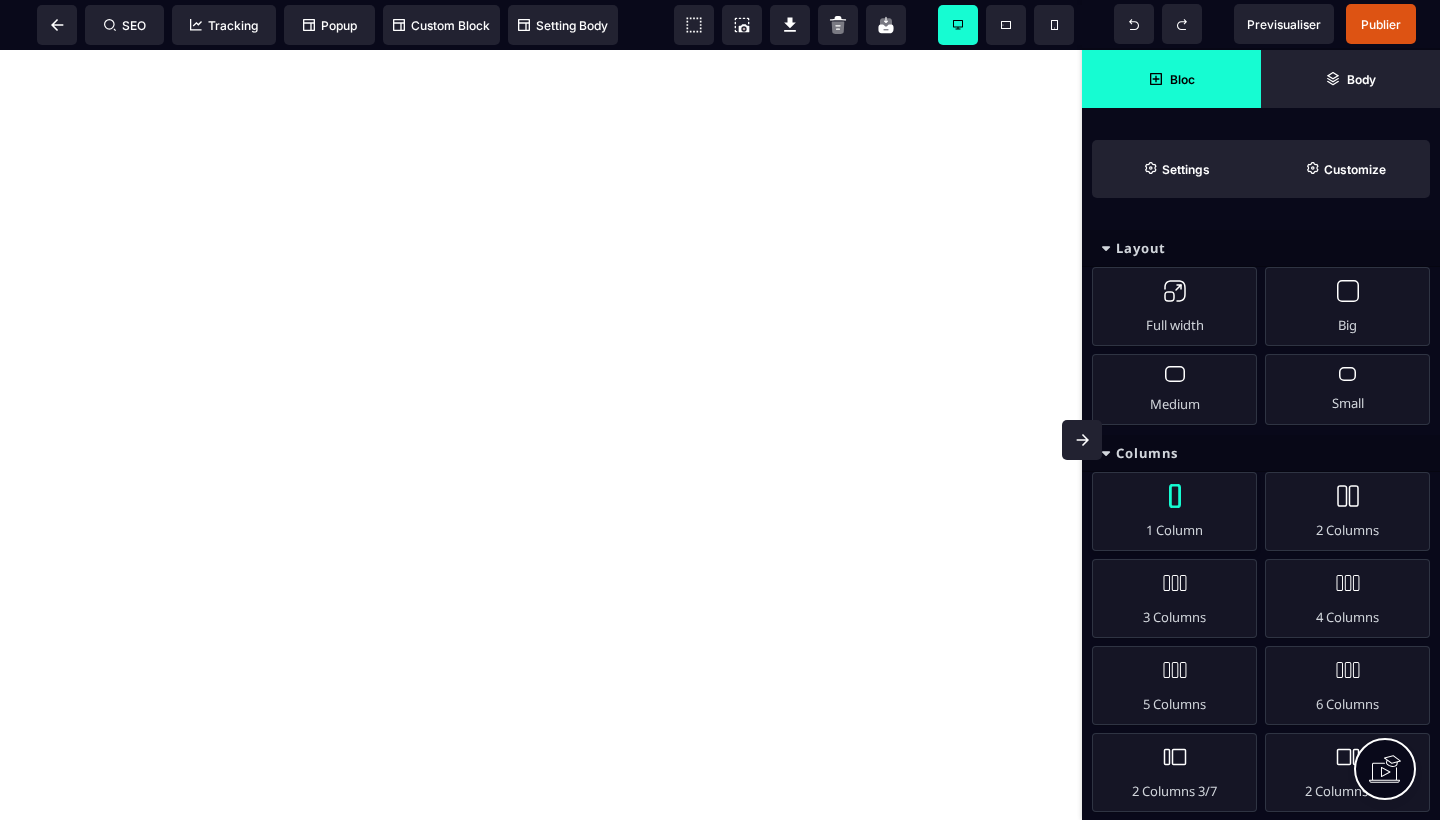 click on "1 Column" at bounding box center [1174, 511] 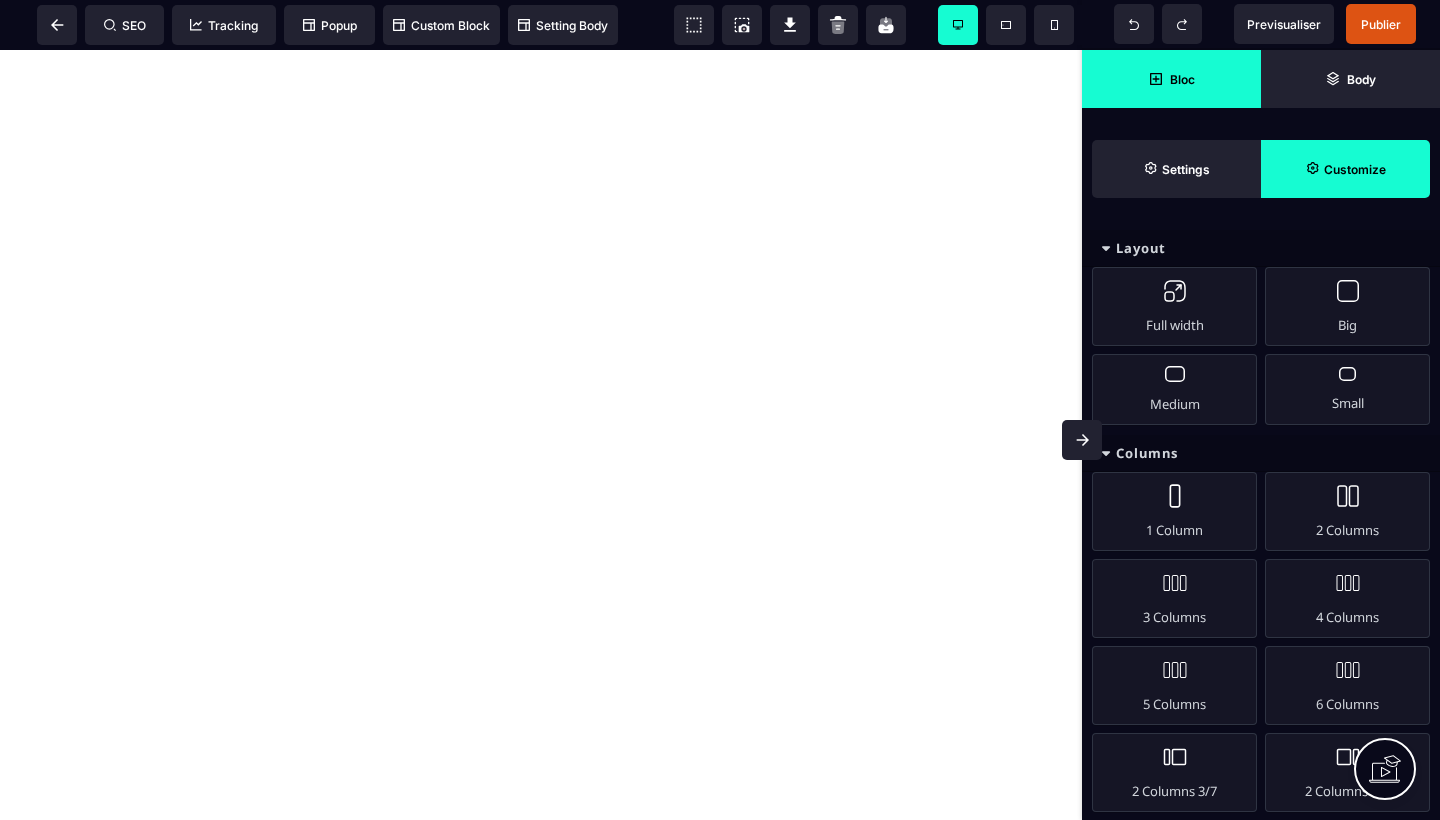 click 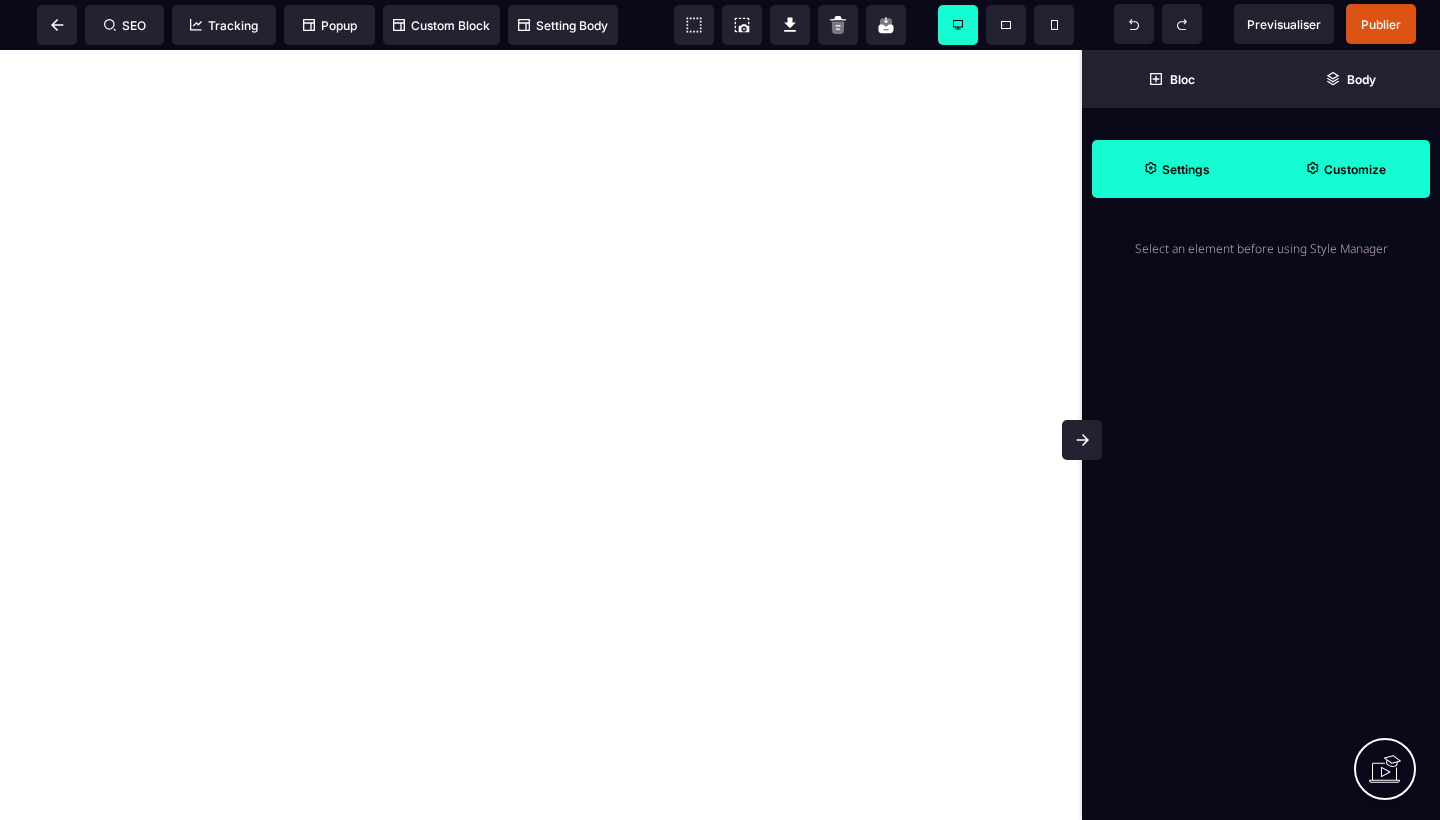 click on "Settings" at bounding box center (1186, 169) 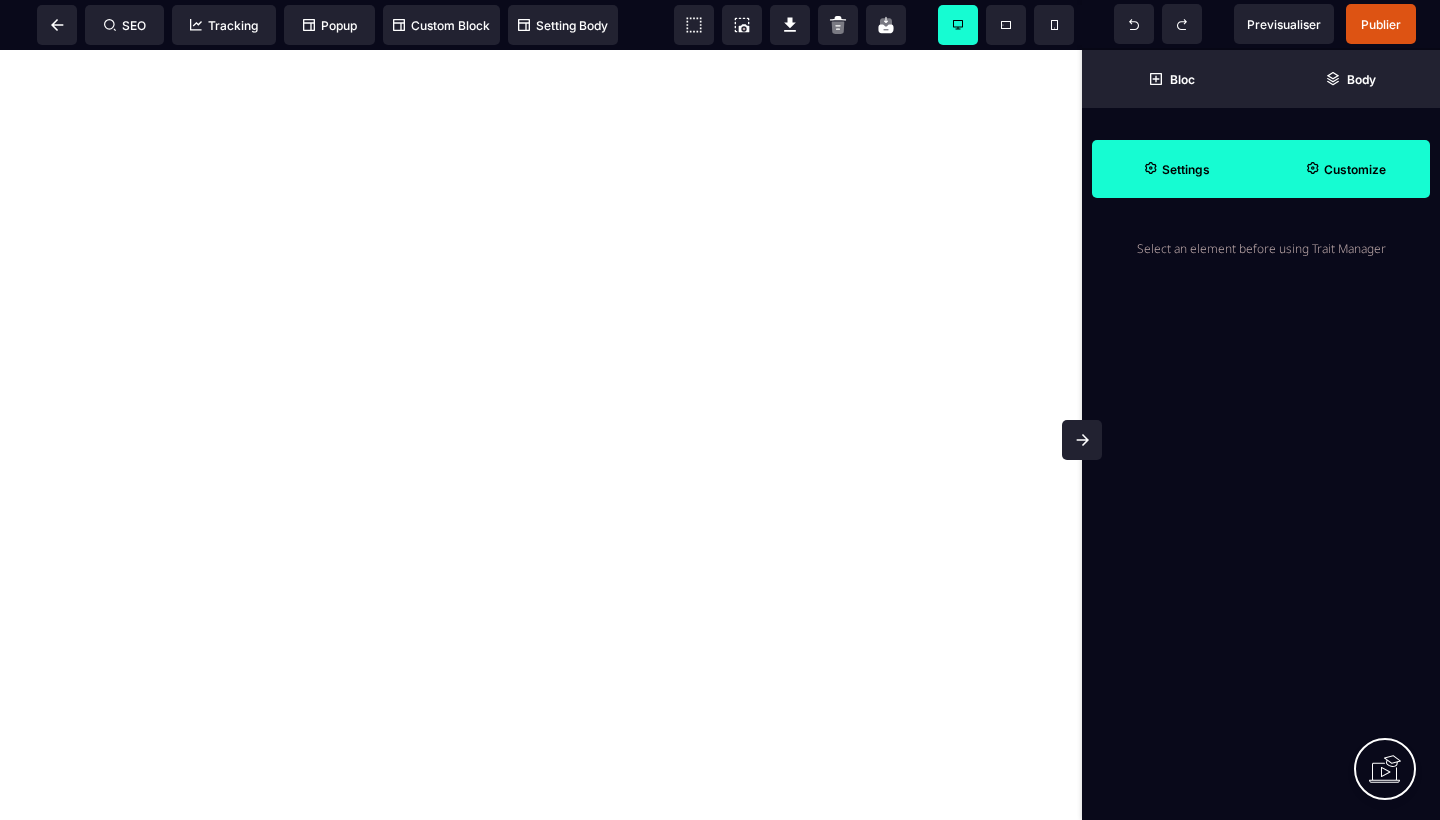 click on "Settings" at bounding box center (1186, 169) 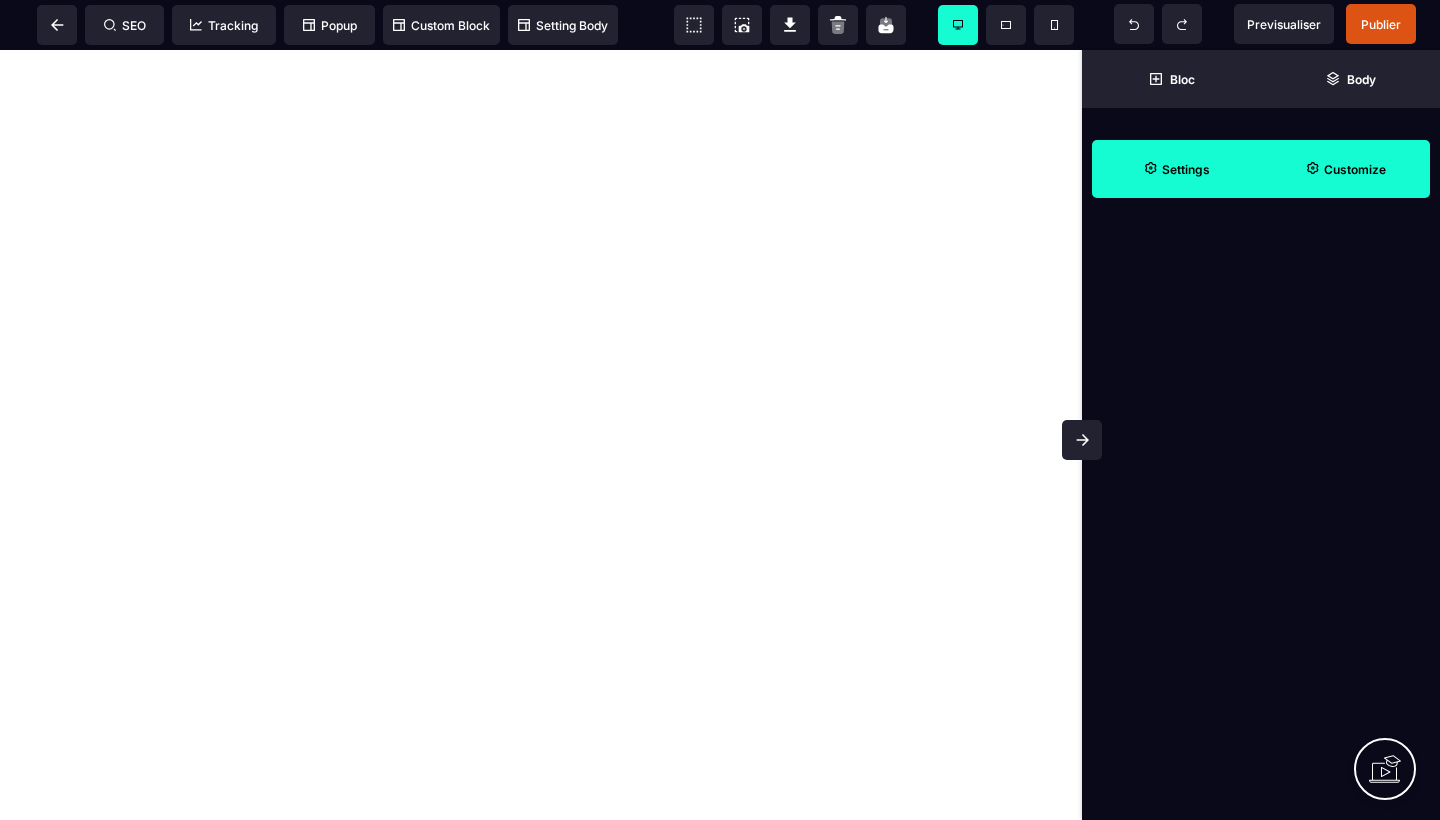 click on "Customize" at bounding box center (1345, 169) 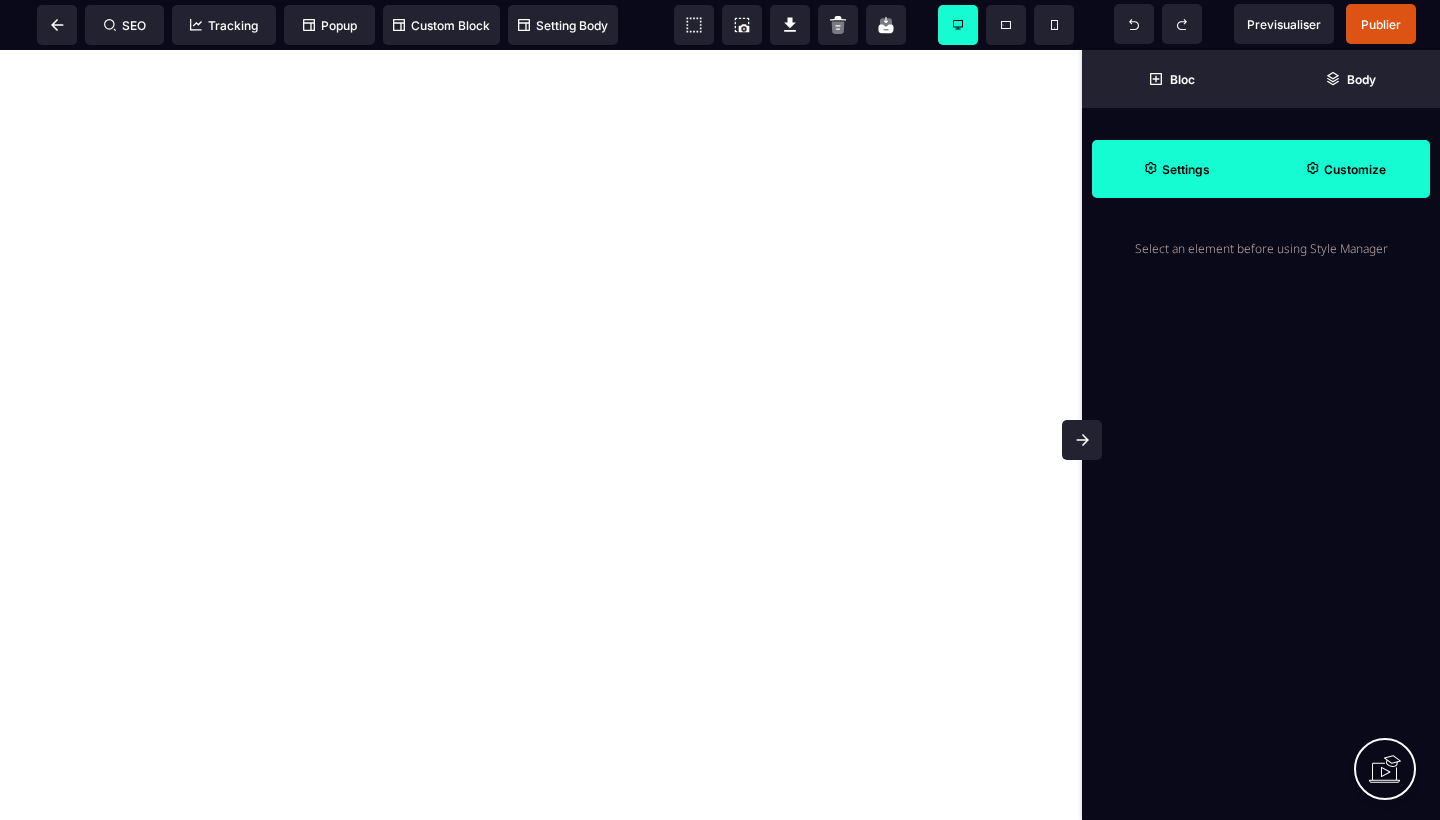 click on "Settings" at bounding box center (1176, 169) 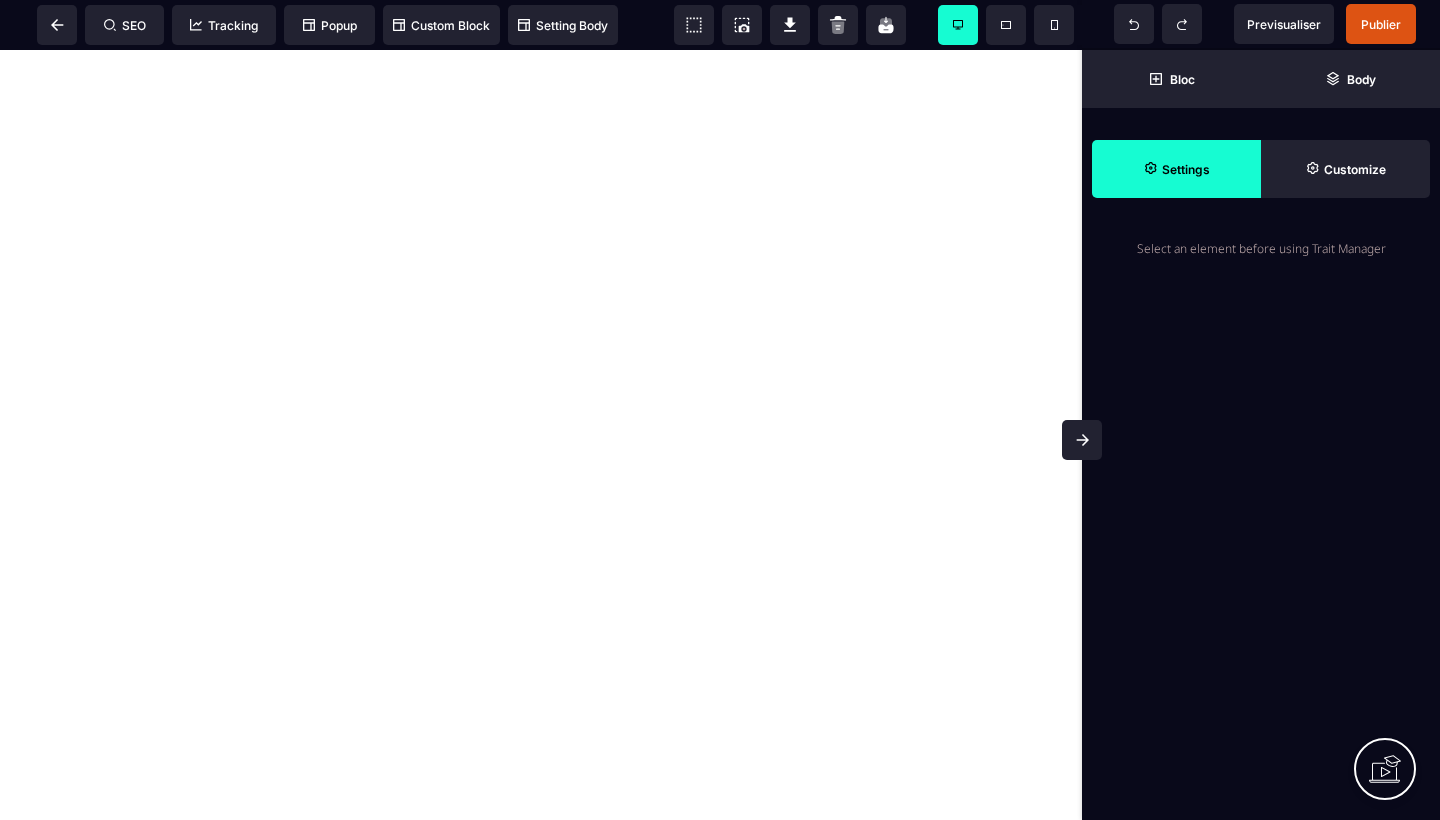 click 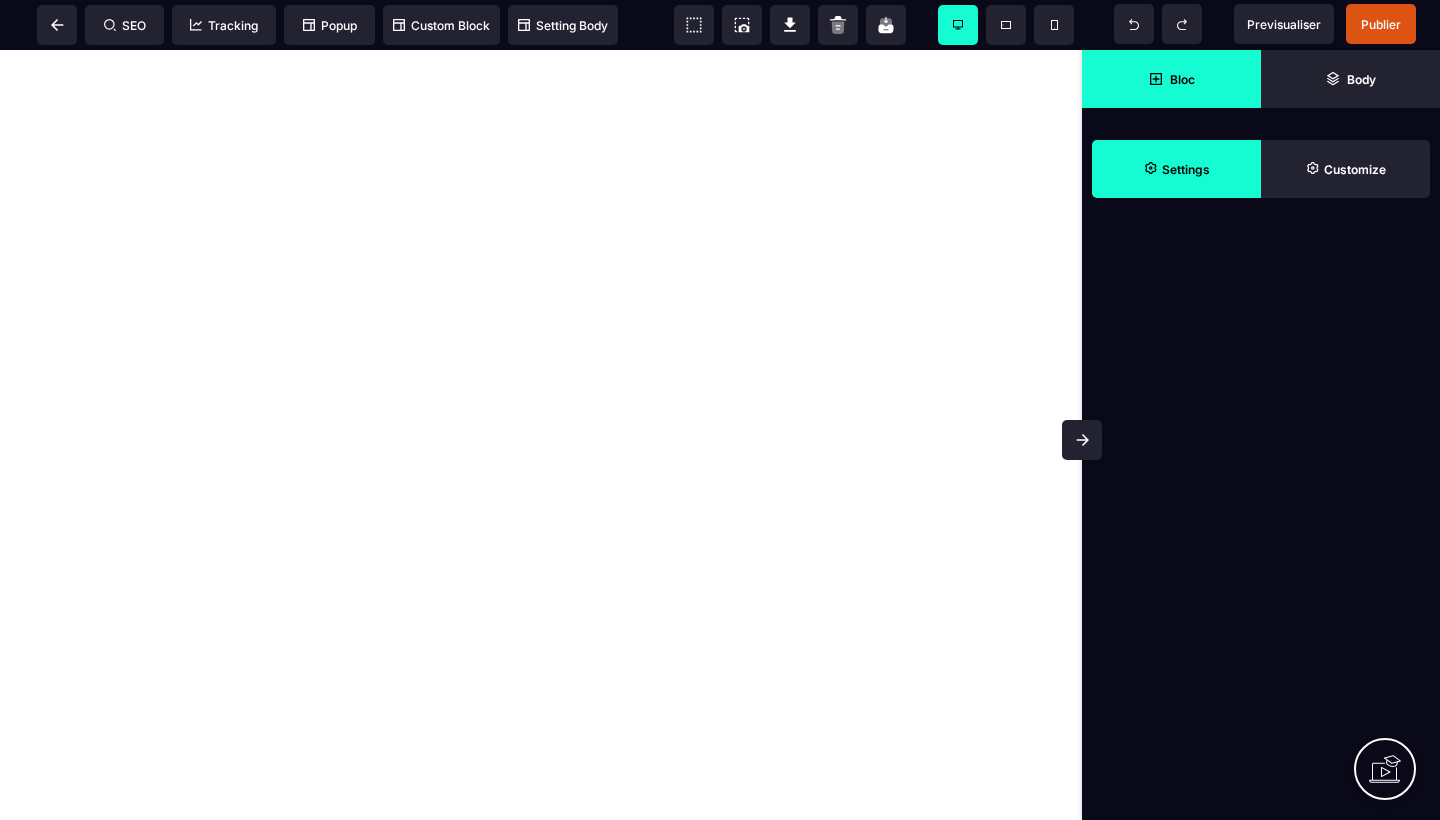 click 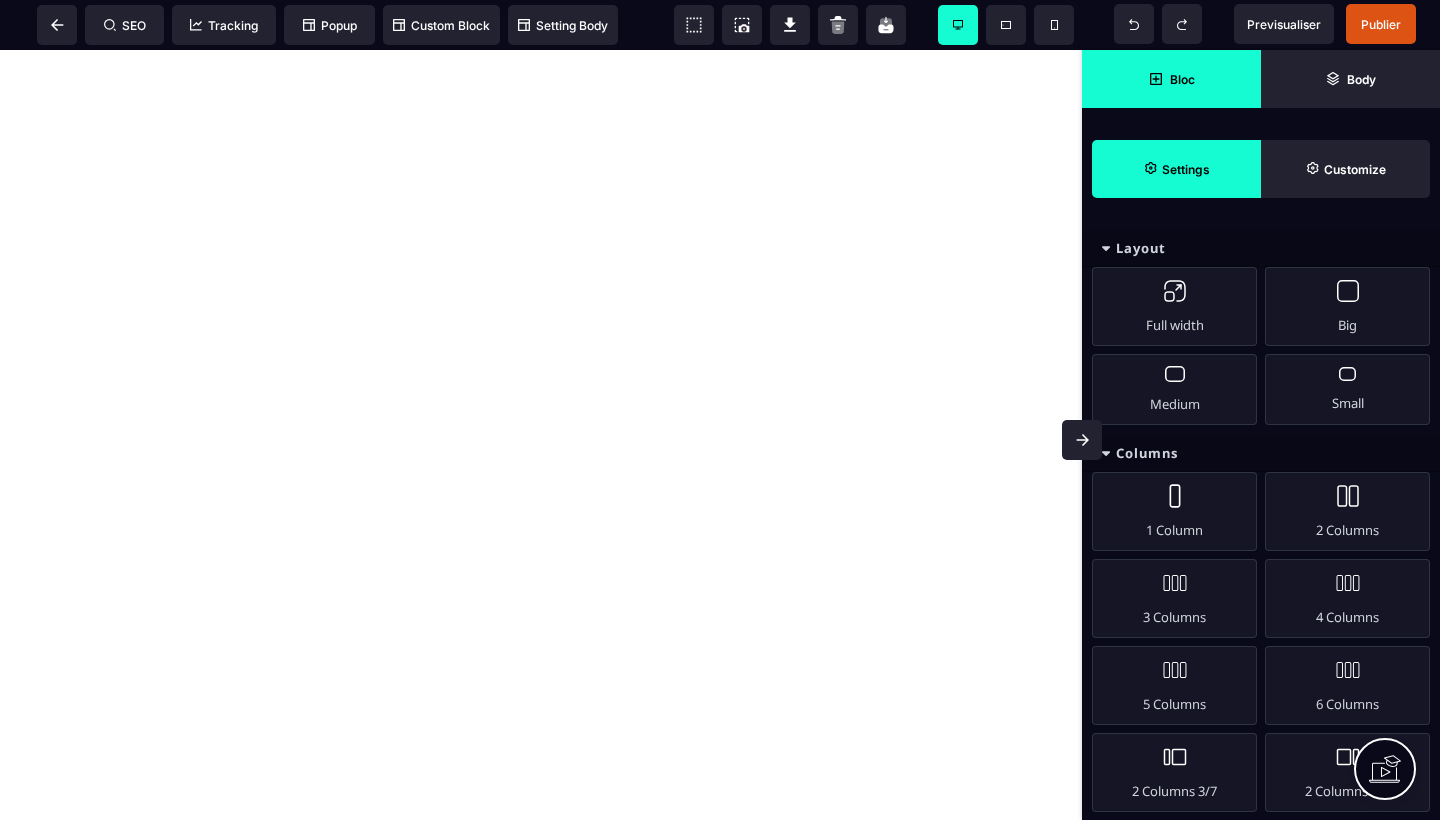 click 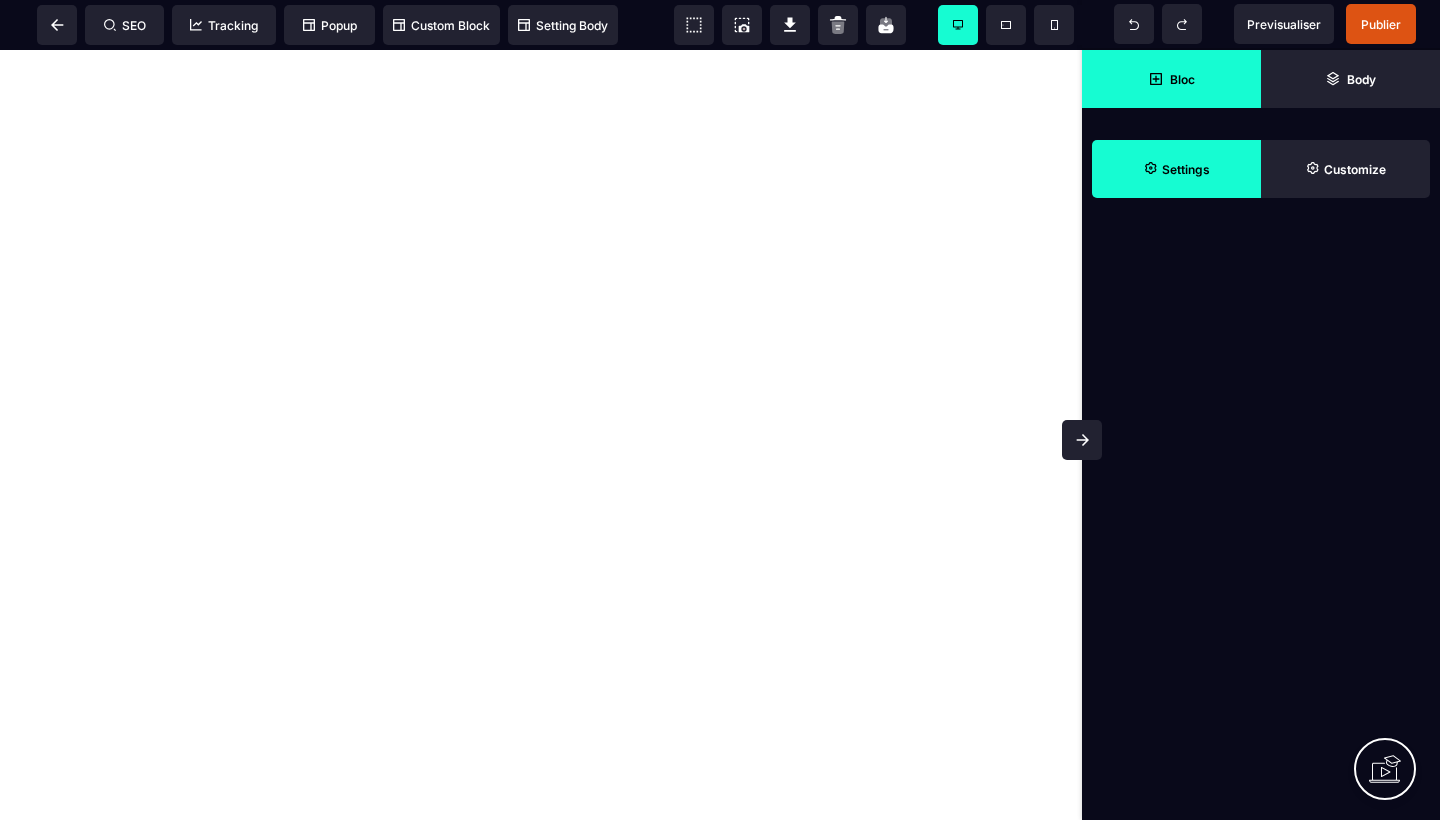 click 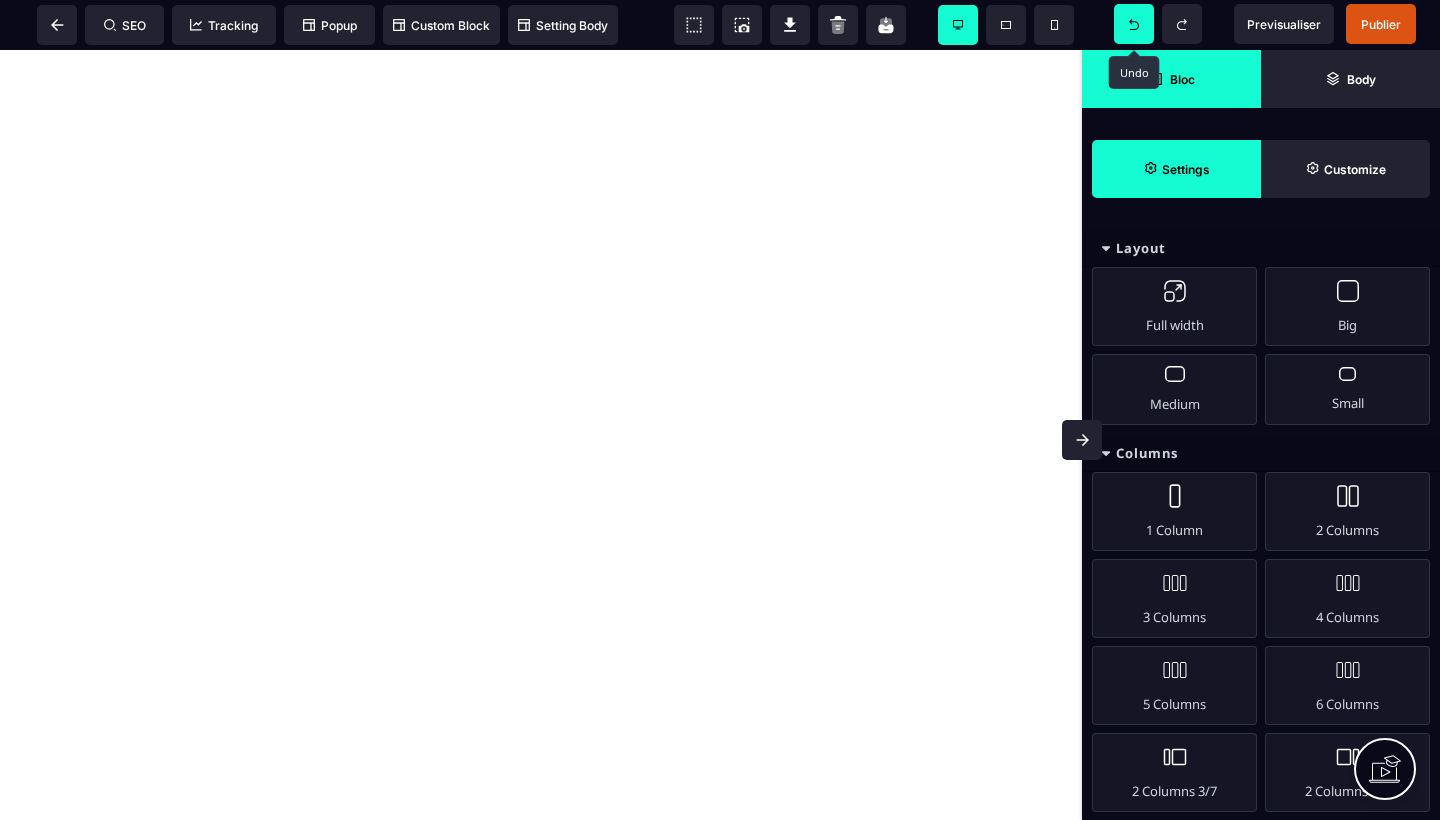 click 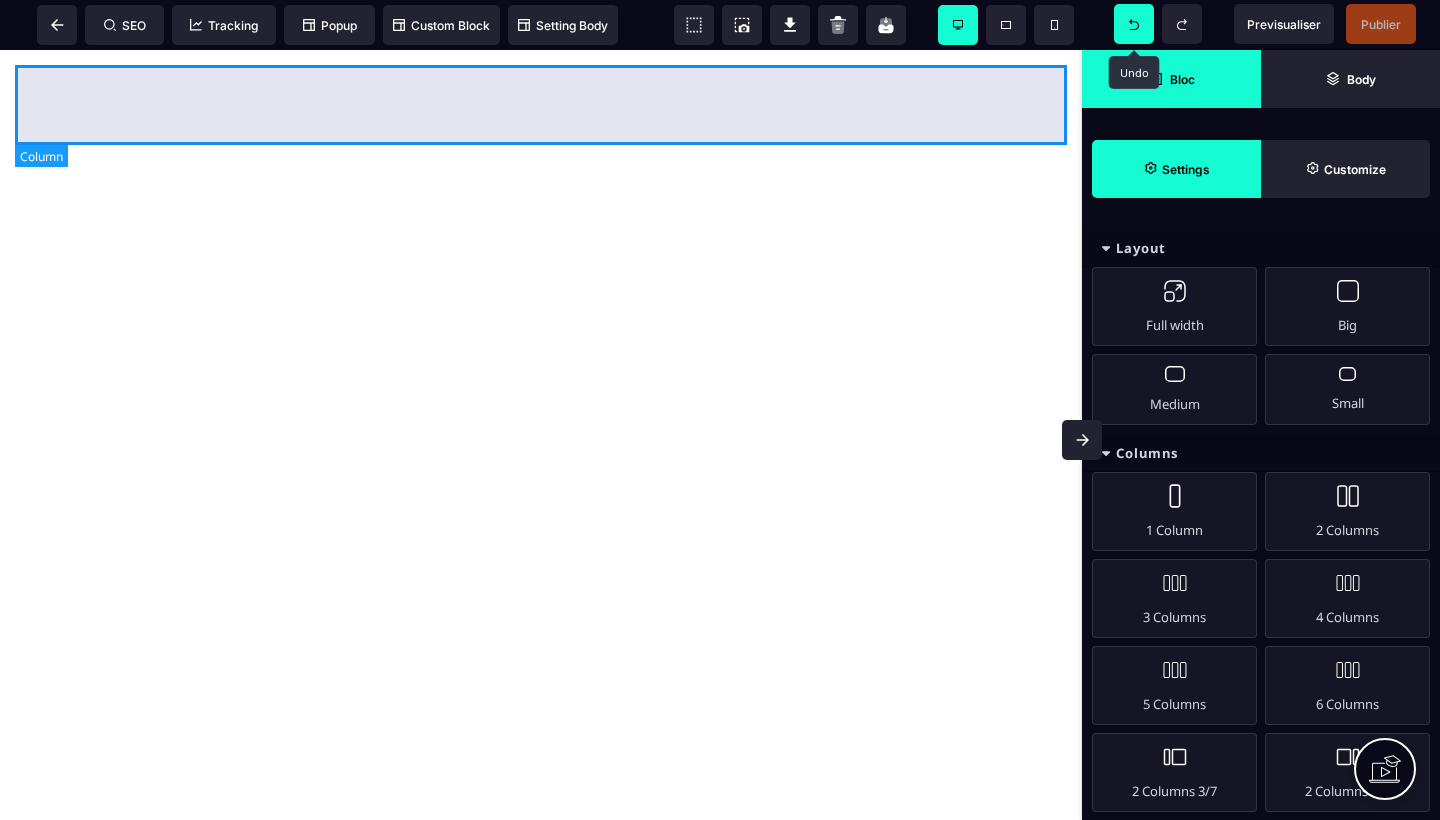 click at bounding box center (541, 105) 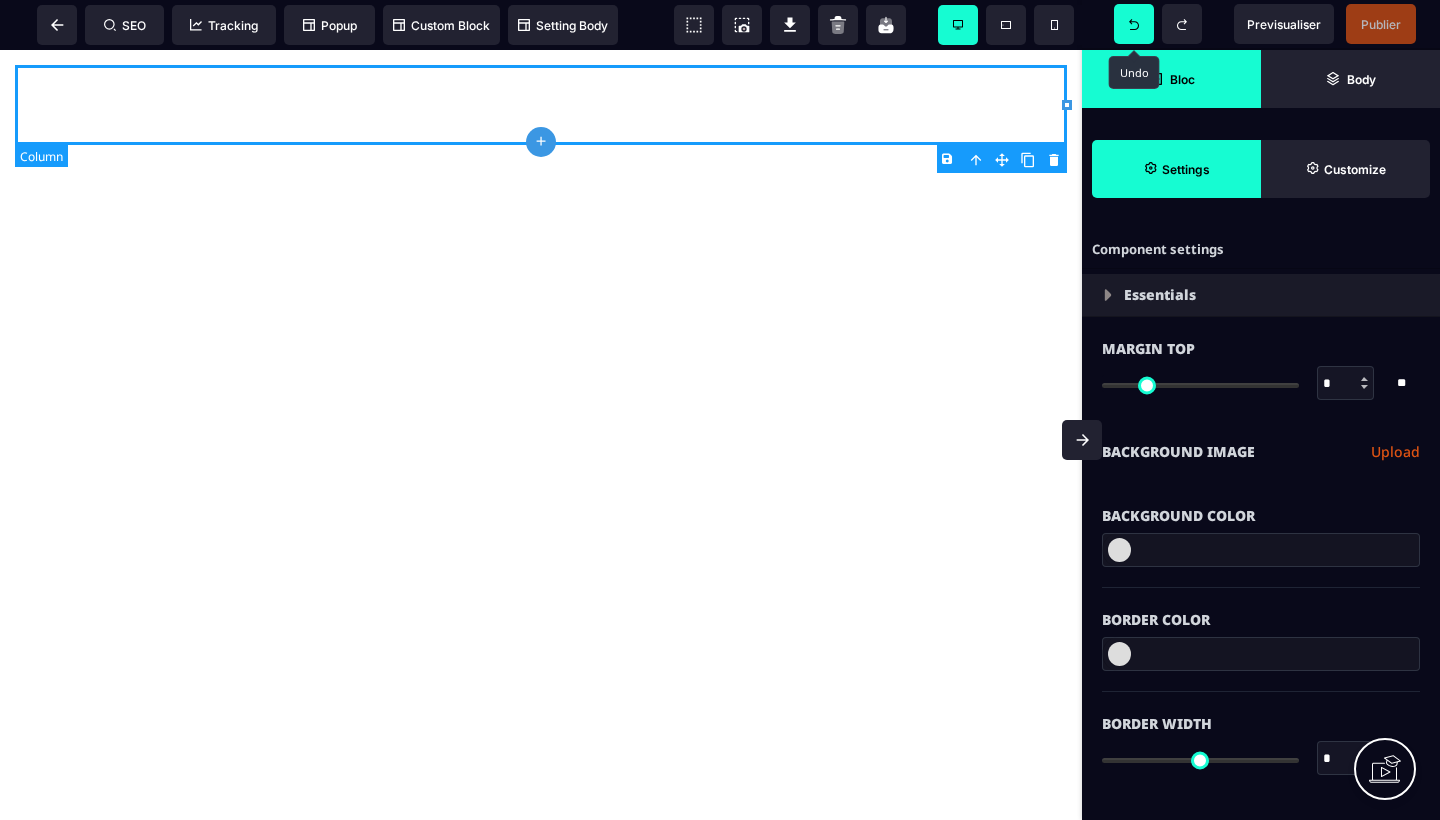 type on "*" 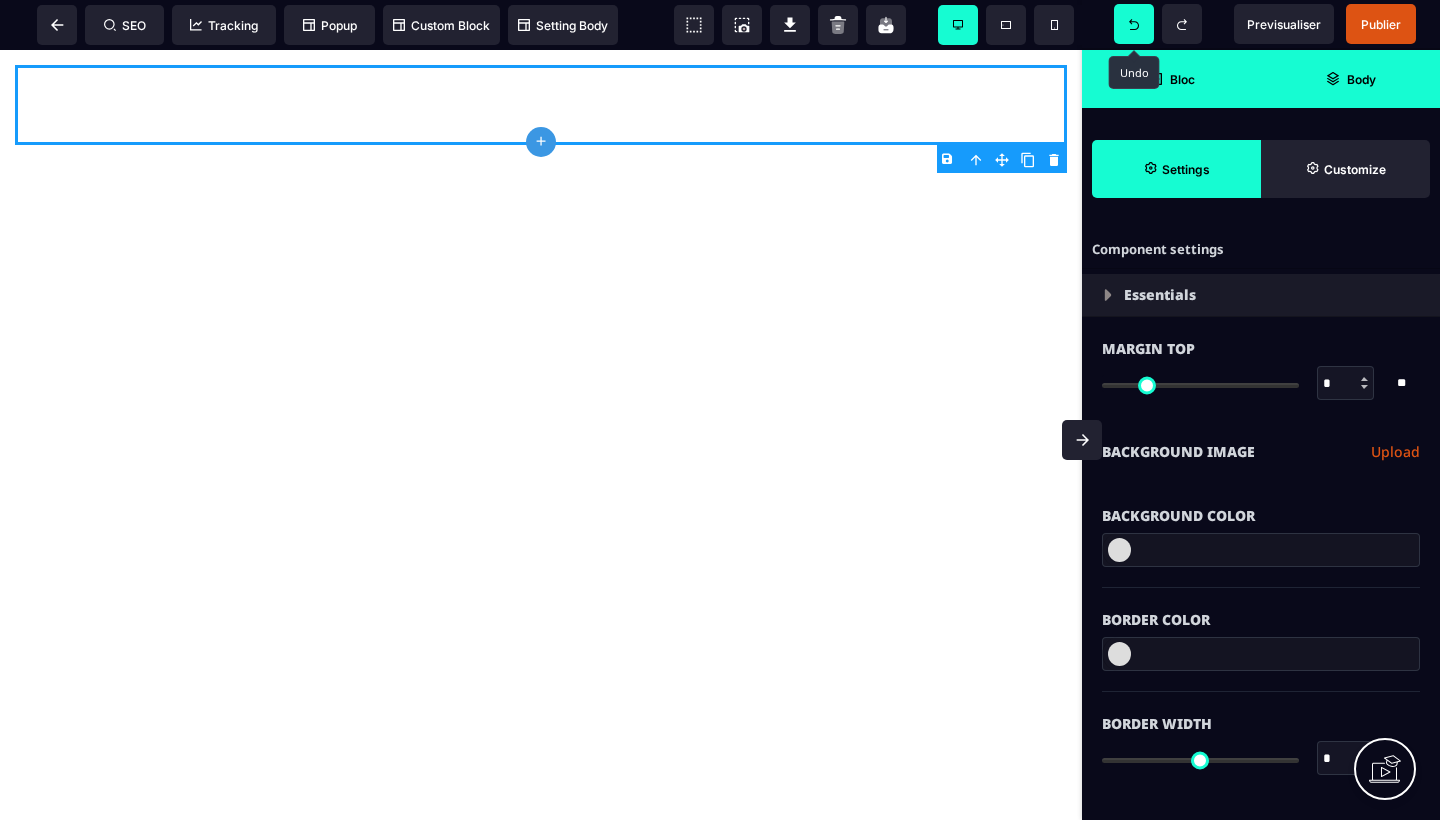 click on "Body" at bounding box center (1350, 79) 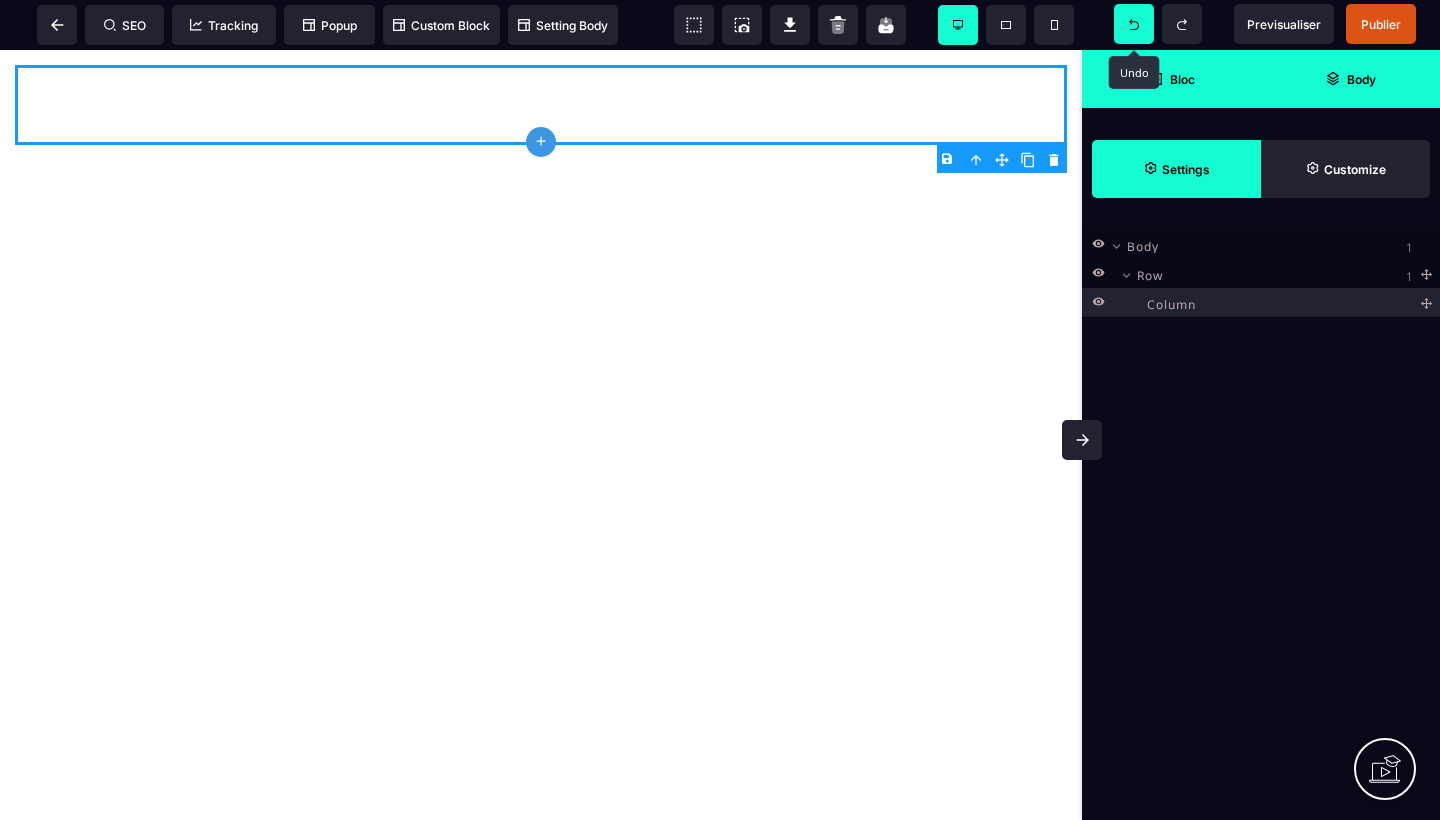 click on "Body" at bounding box center (1276, 243) 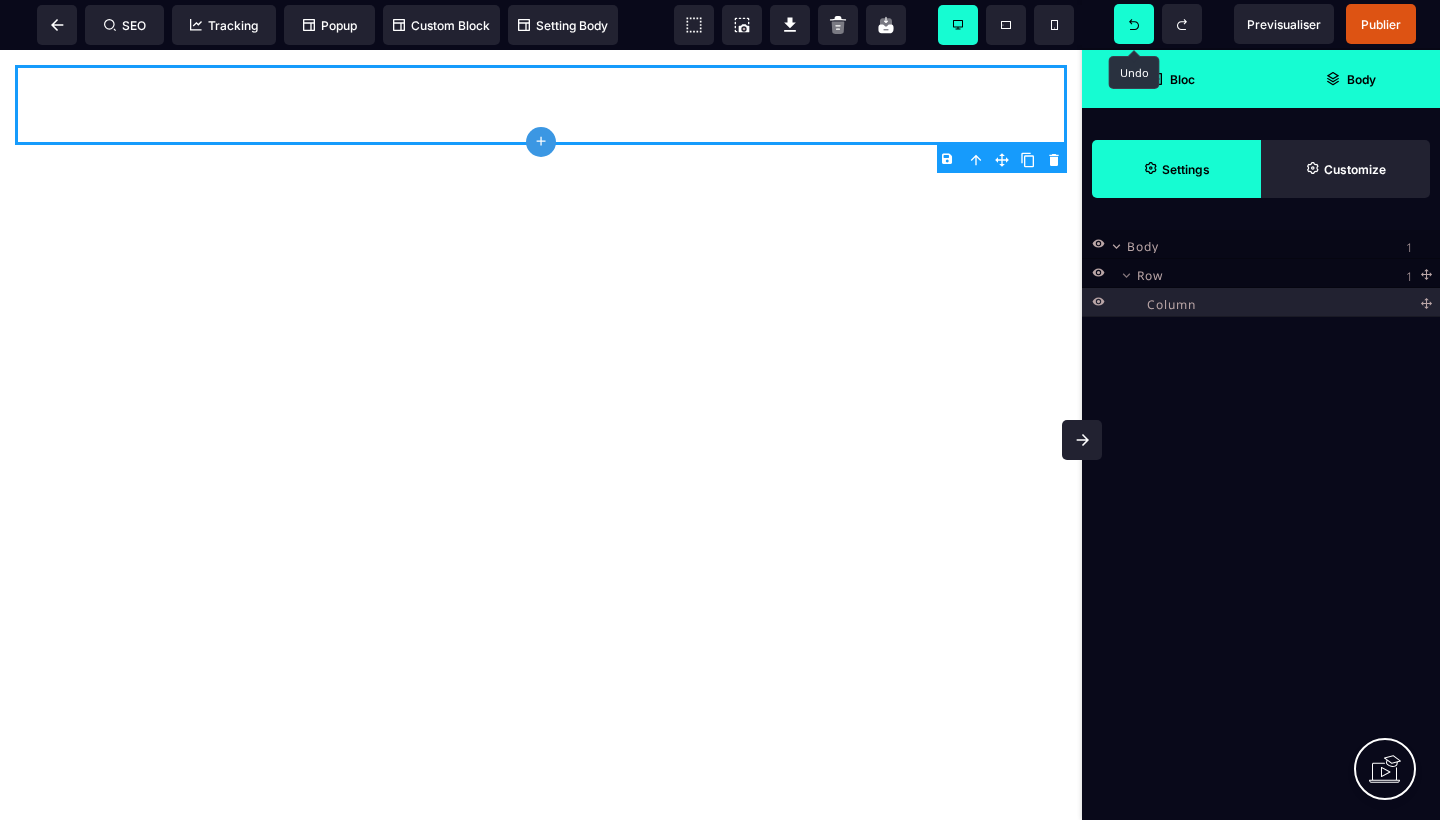 click 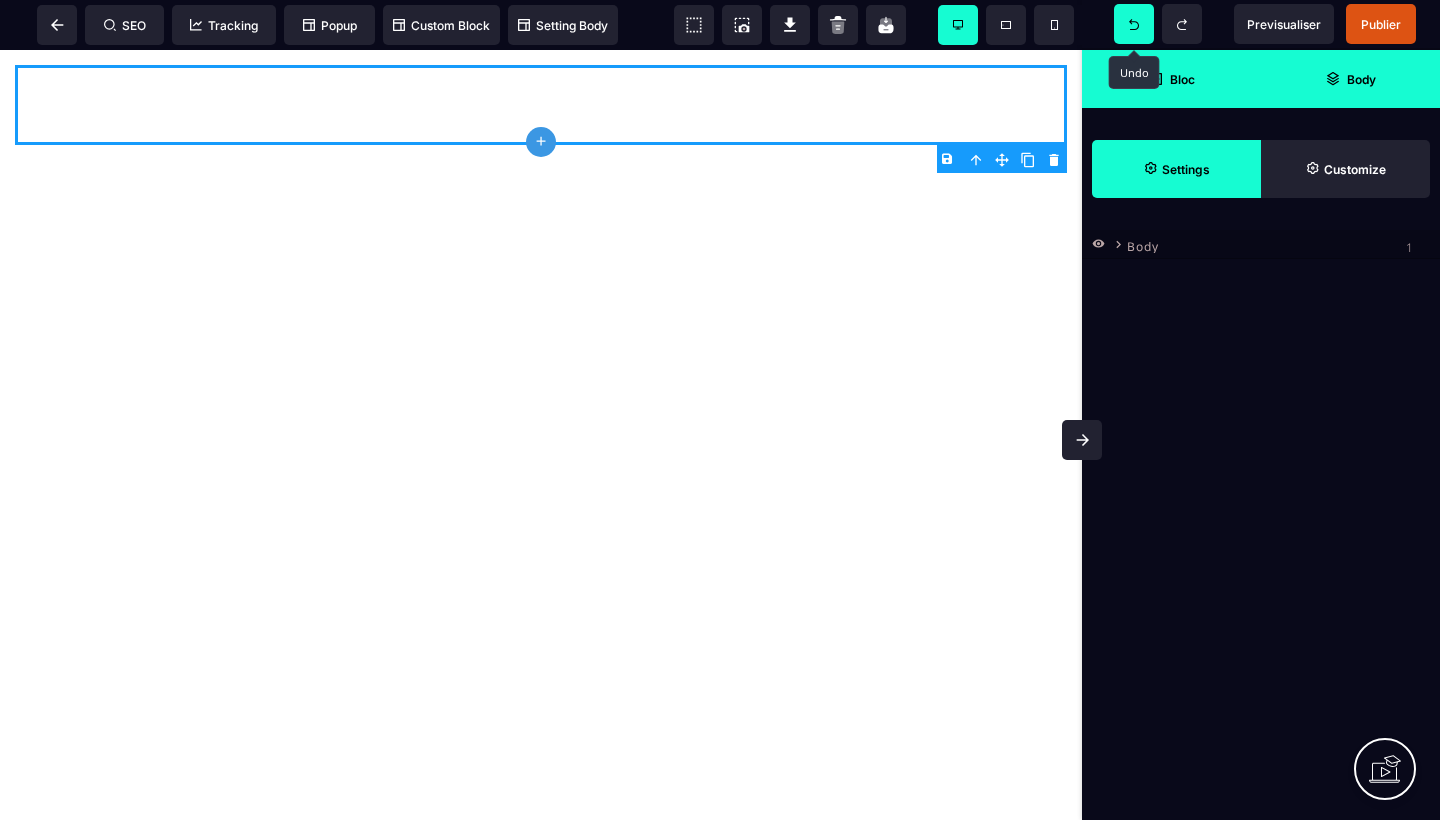click 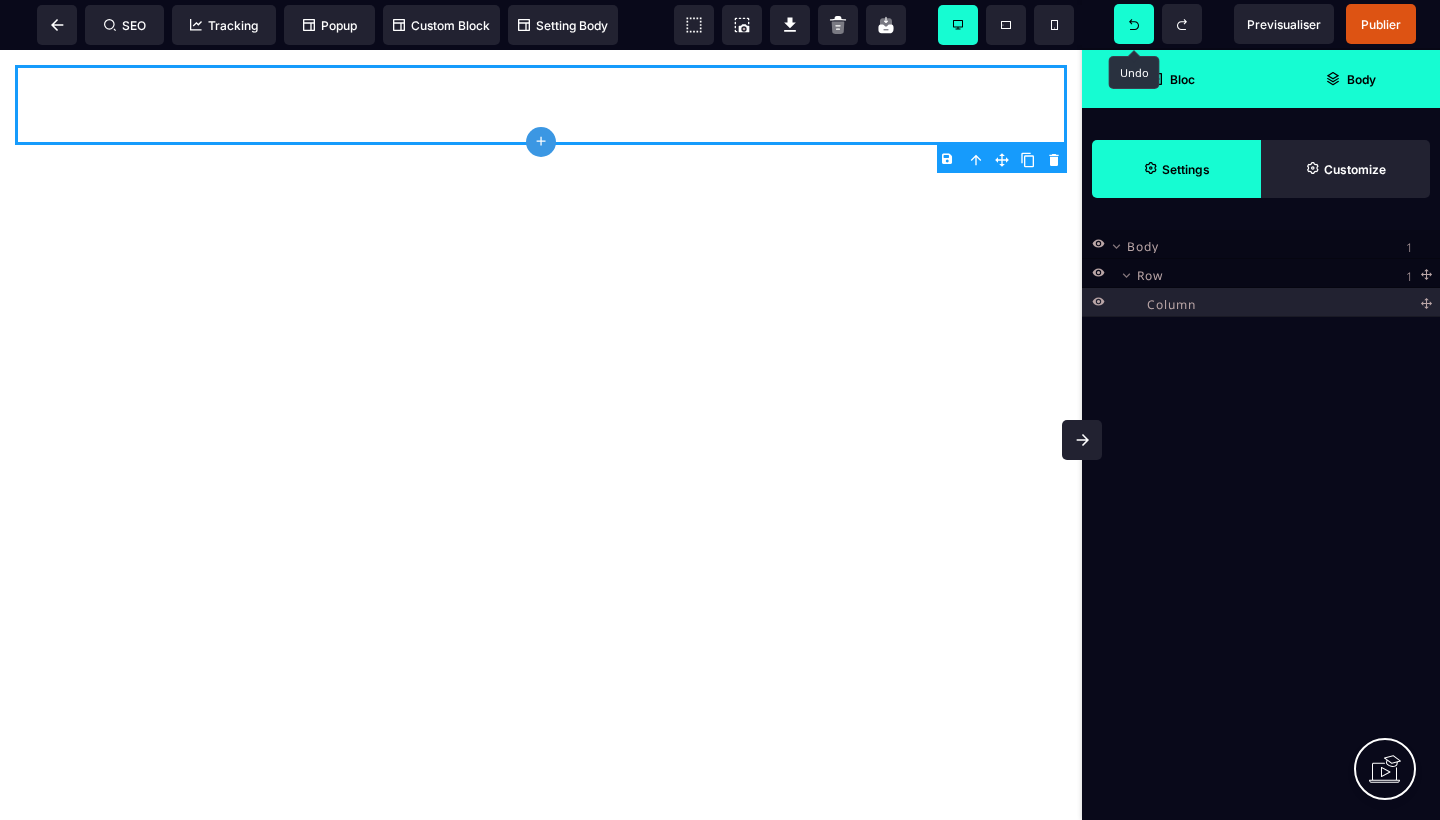 click on "Settings" at bounding box center (1186, 169) 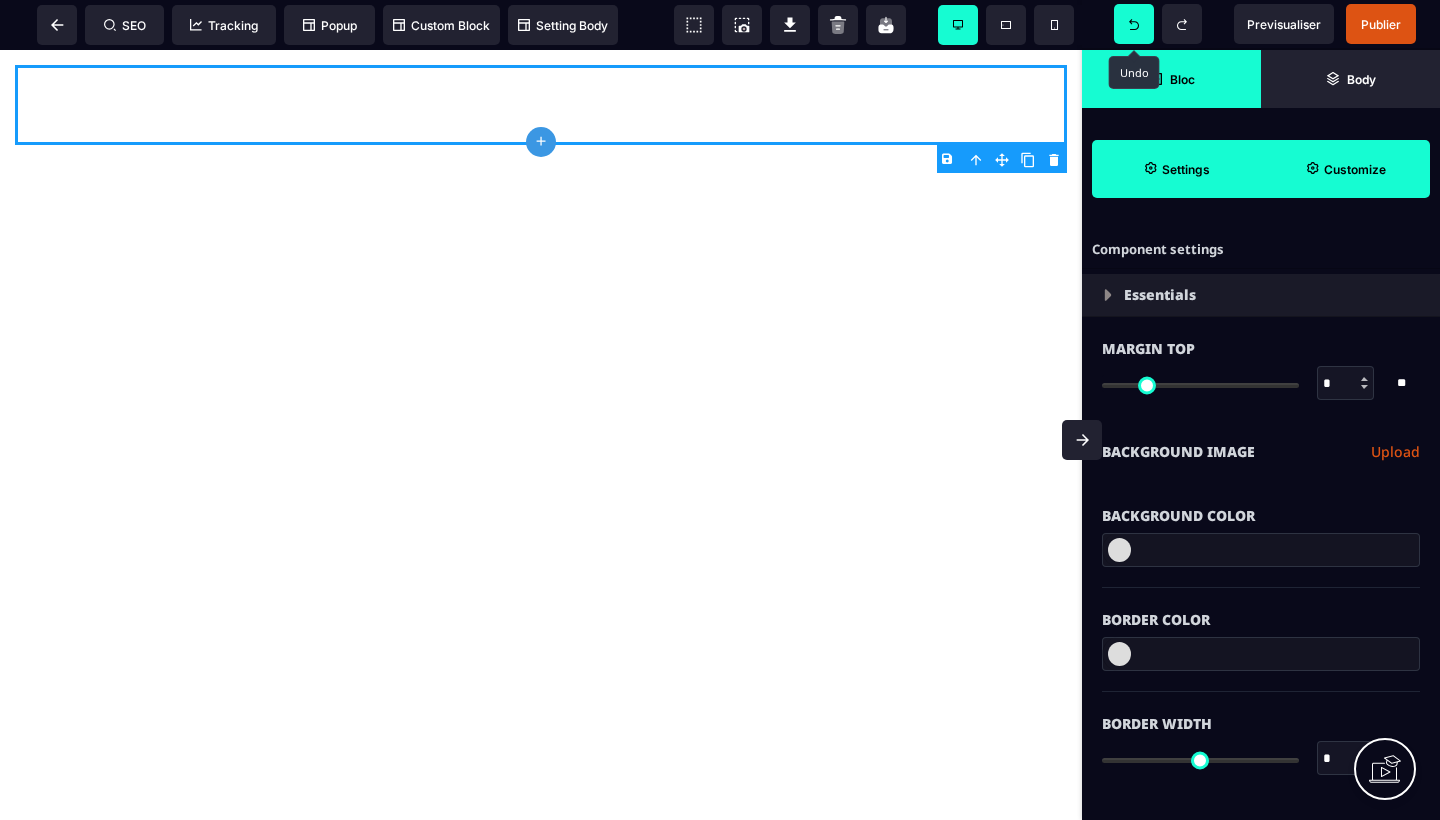click 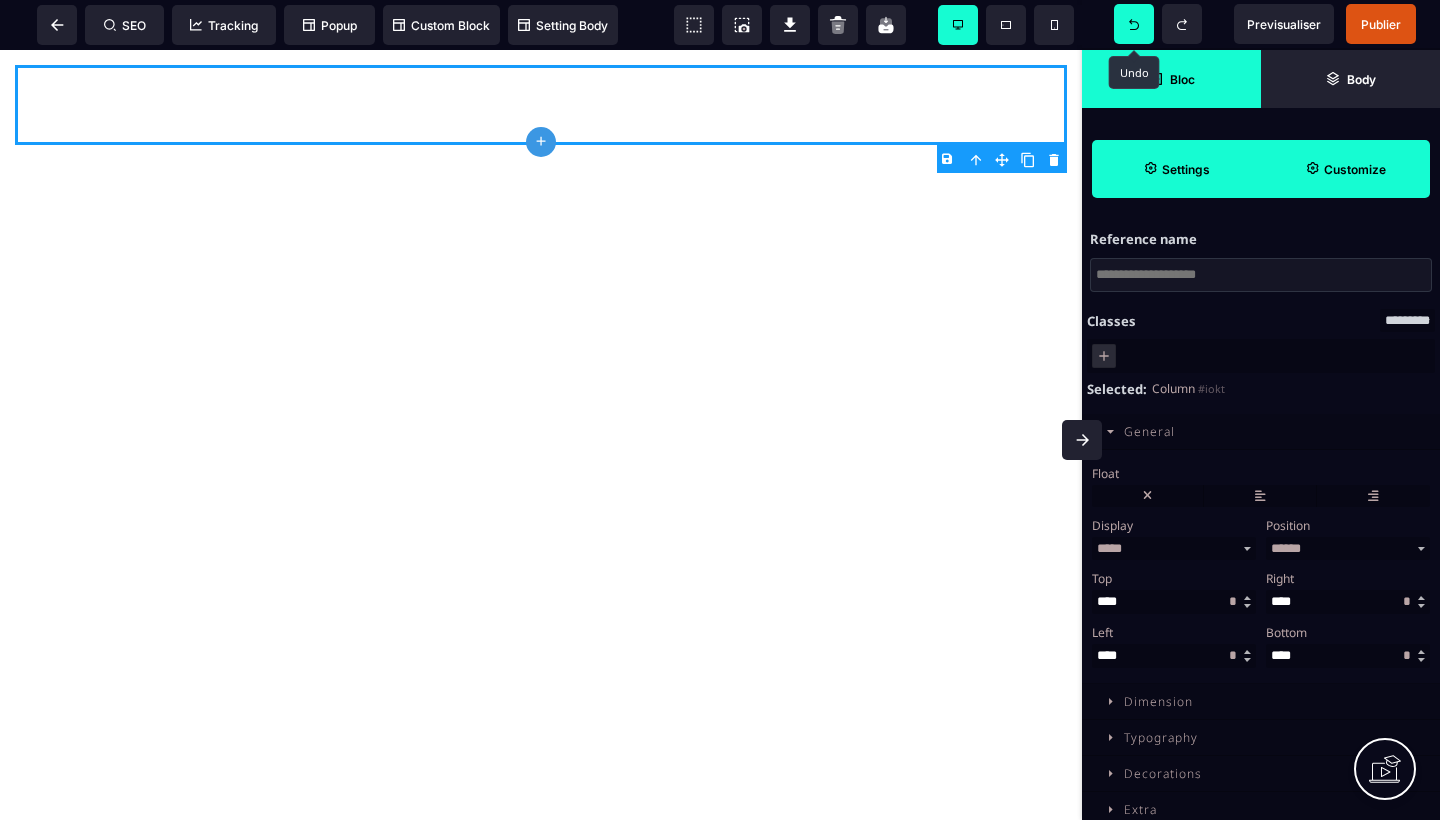 click on "Typography" at bounding box center (1161, 737) 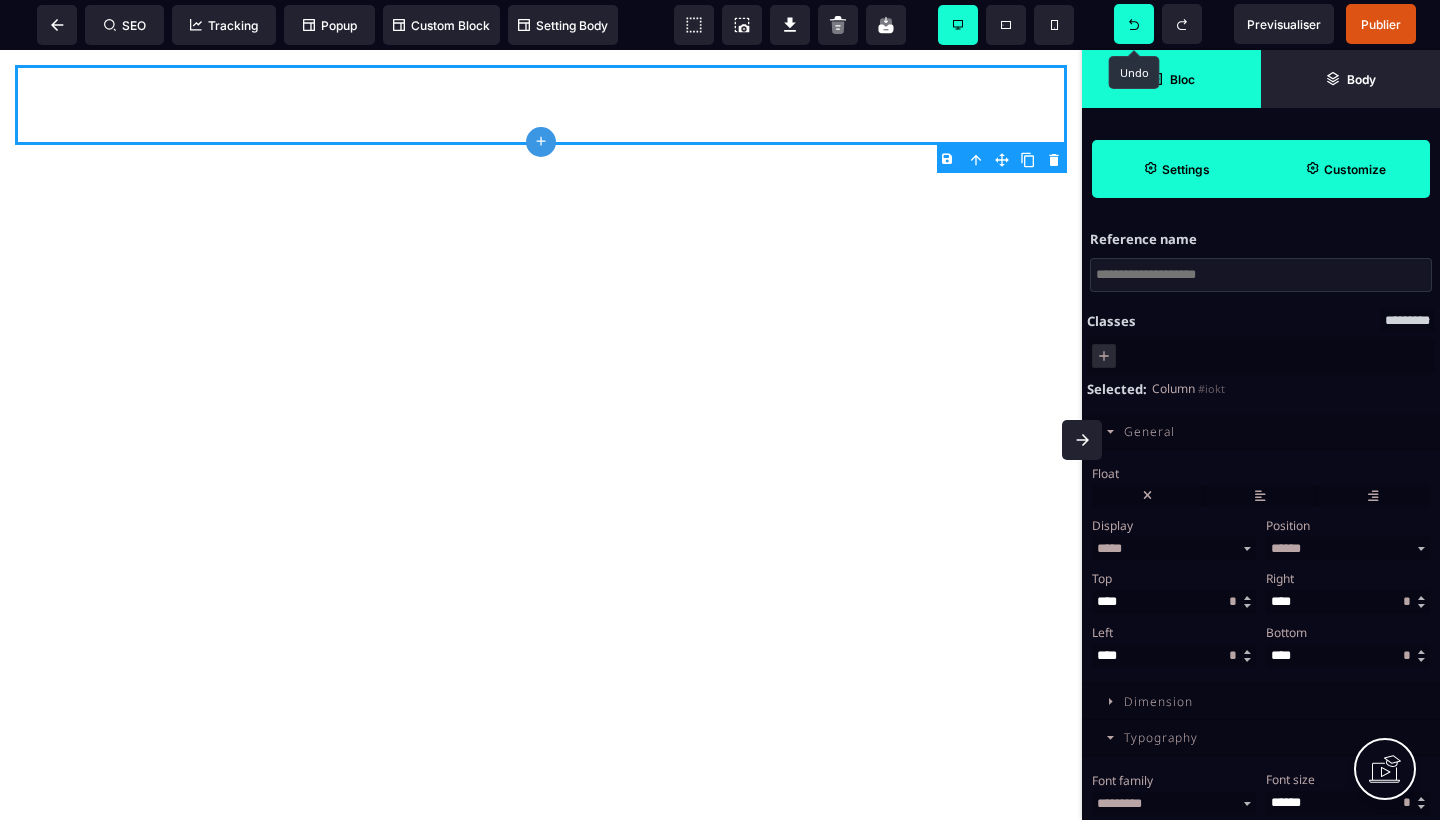 click on "Typography" at bounding box center [1161, 737] 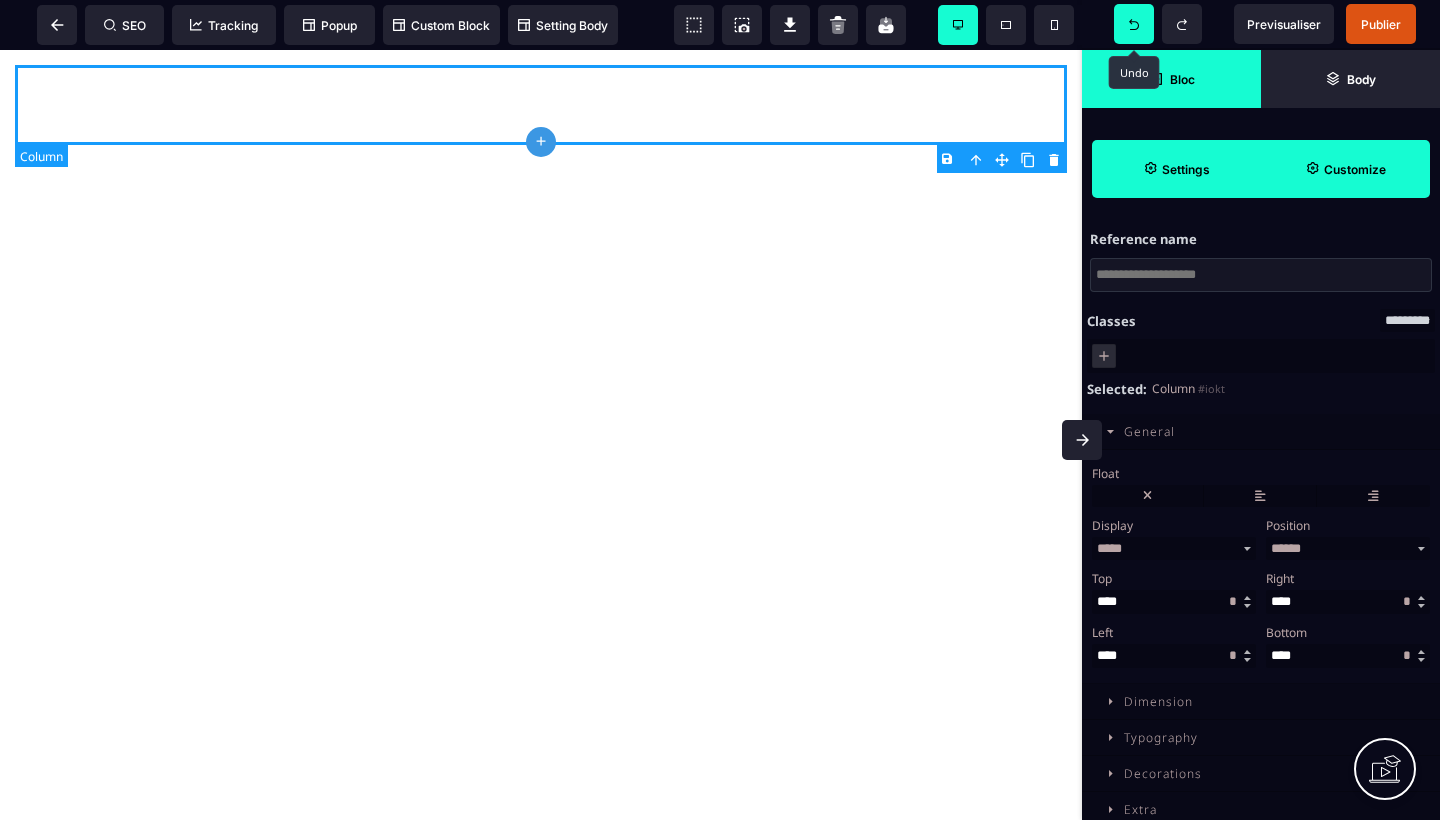 click 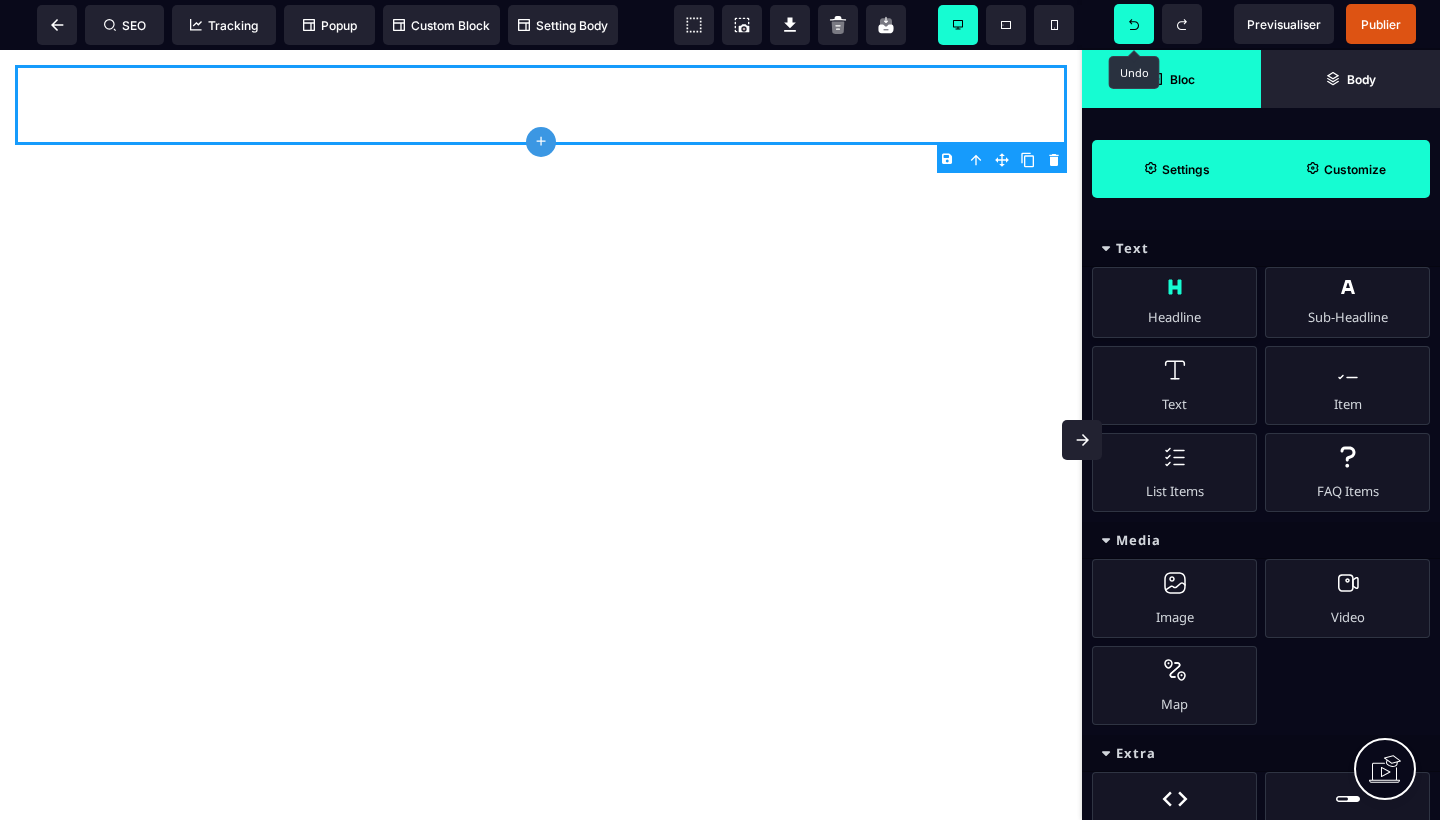 click on "Headline" at bounding box center [1174, 302] 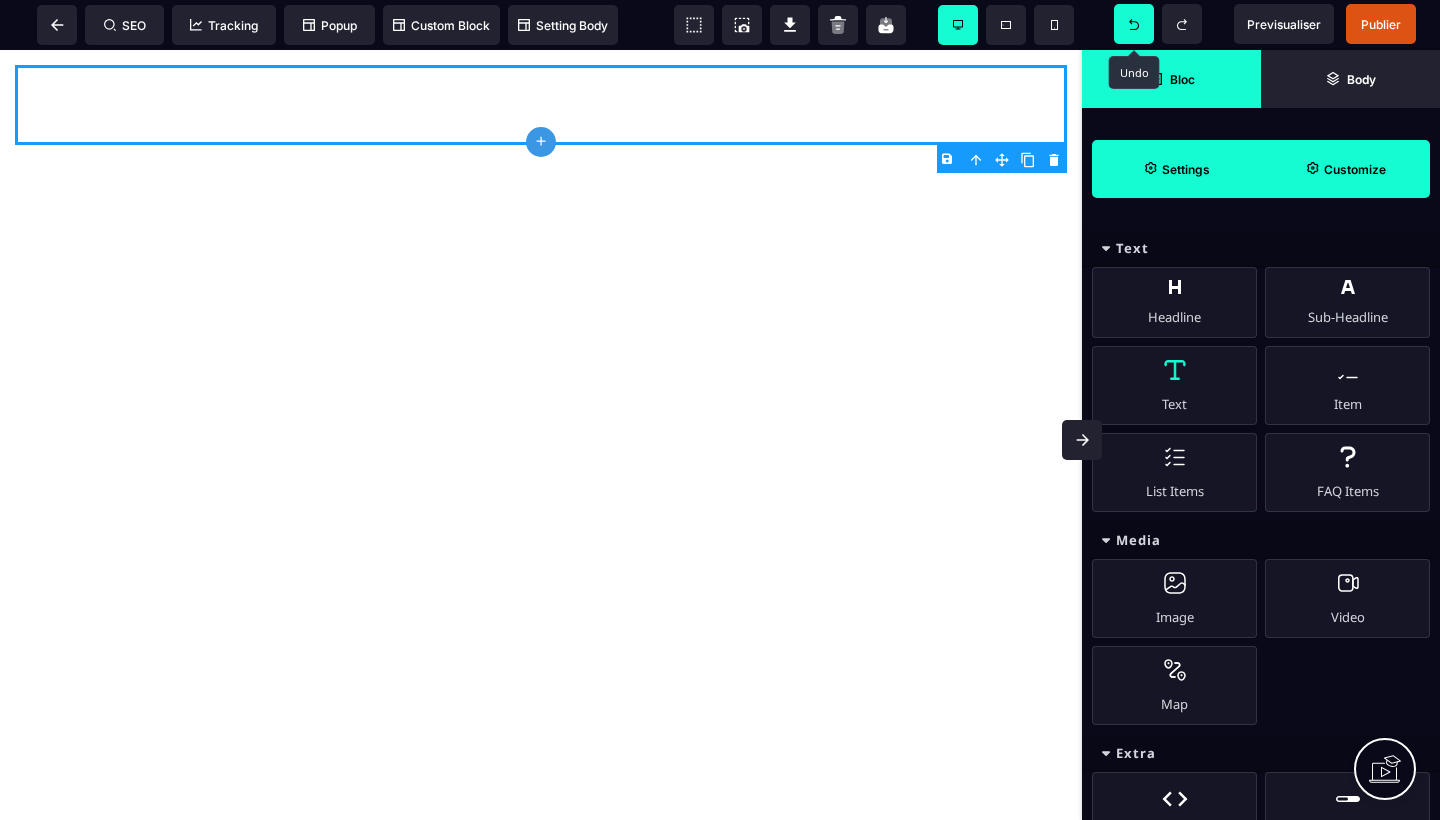 click on "Text" at bounding box center [1174, 385] 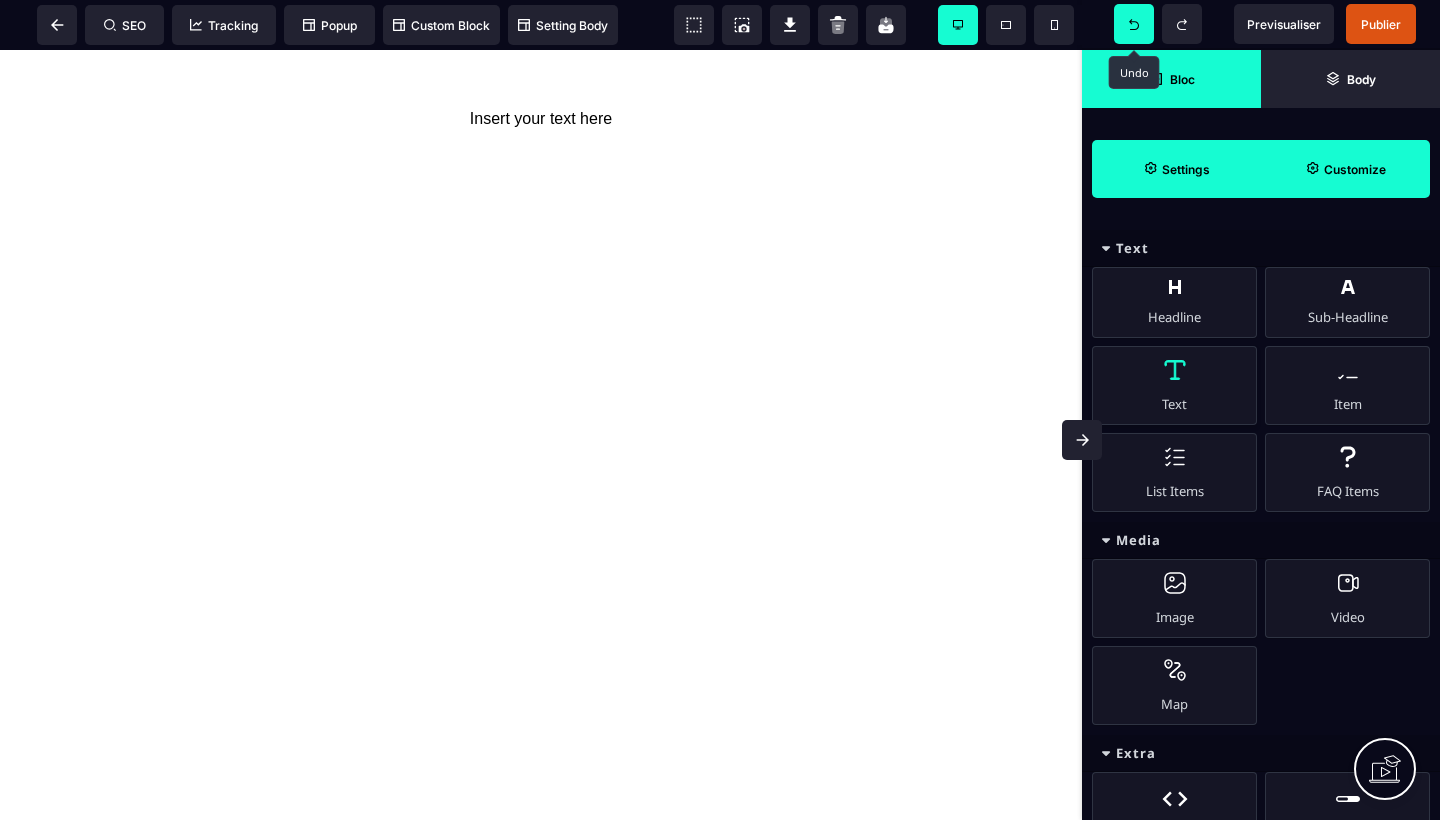 select on "***" 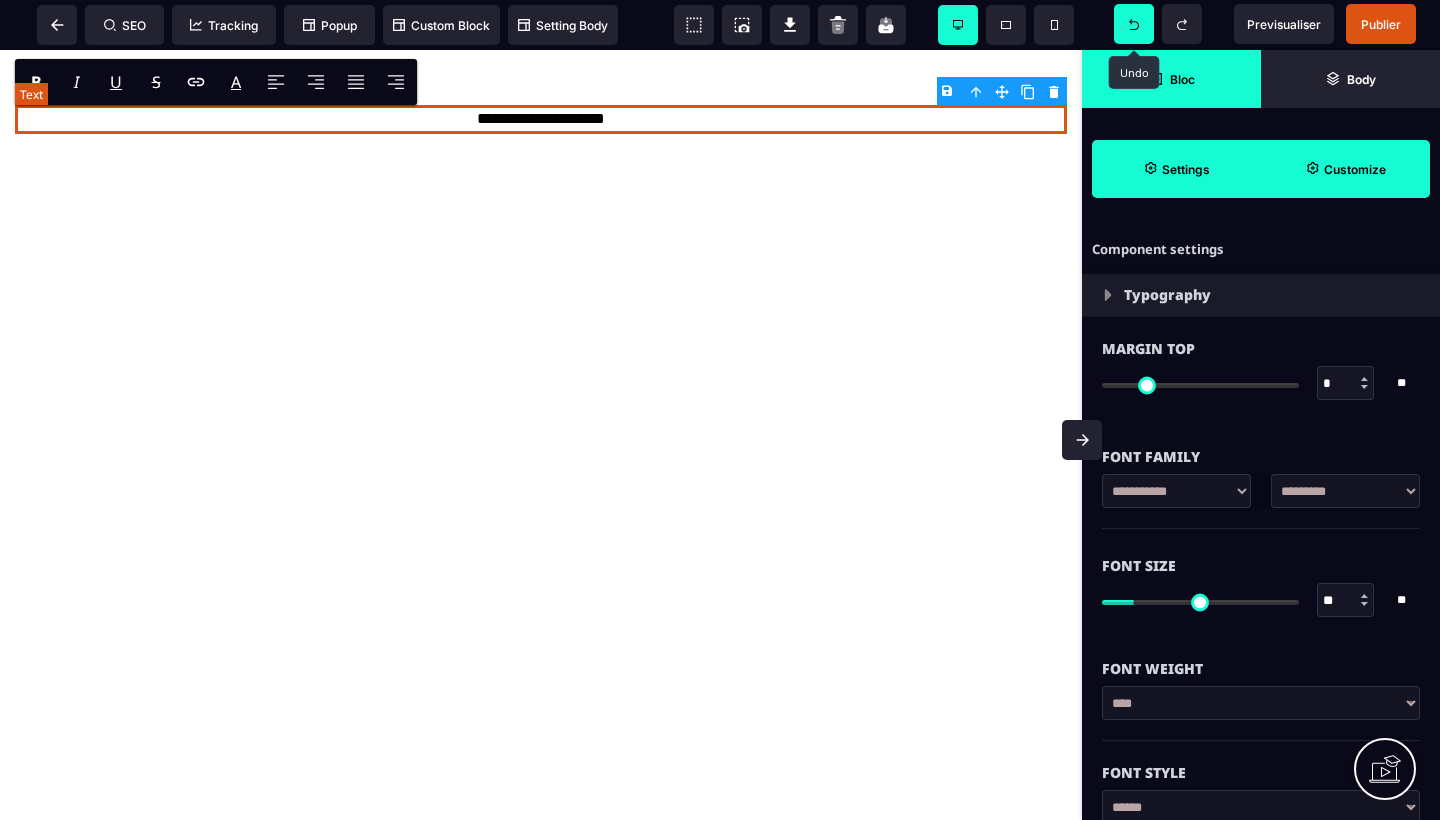 click on "**********" at bounding box center [541, 119] 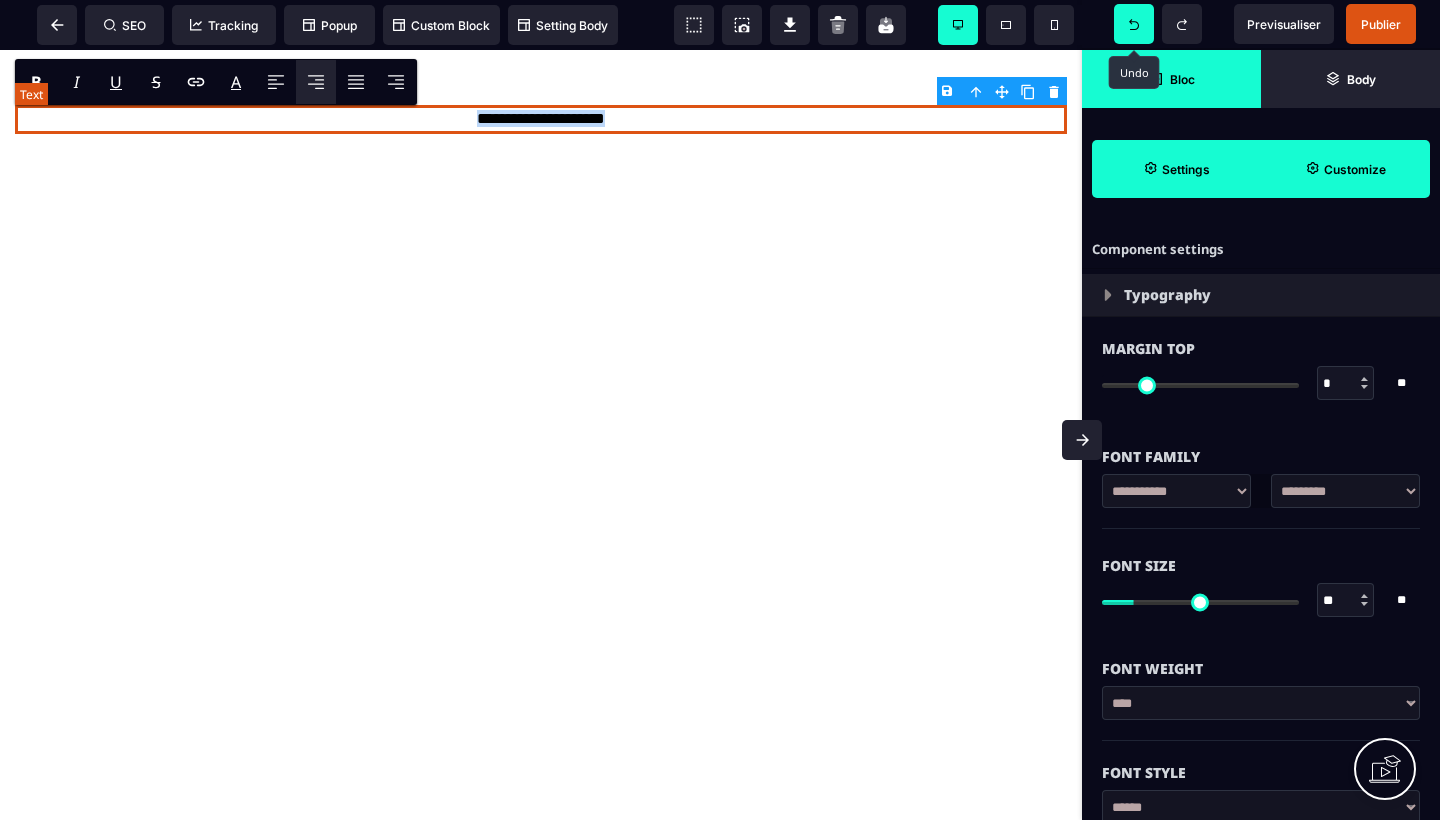 drag, startPoint x: 780, startPoint y: 116, endPoint x: 444, endPoint y: 114, distance: 336.00595 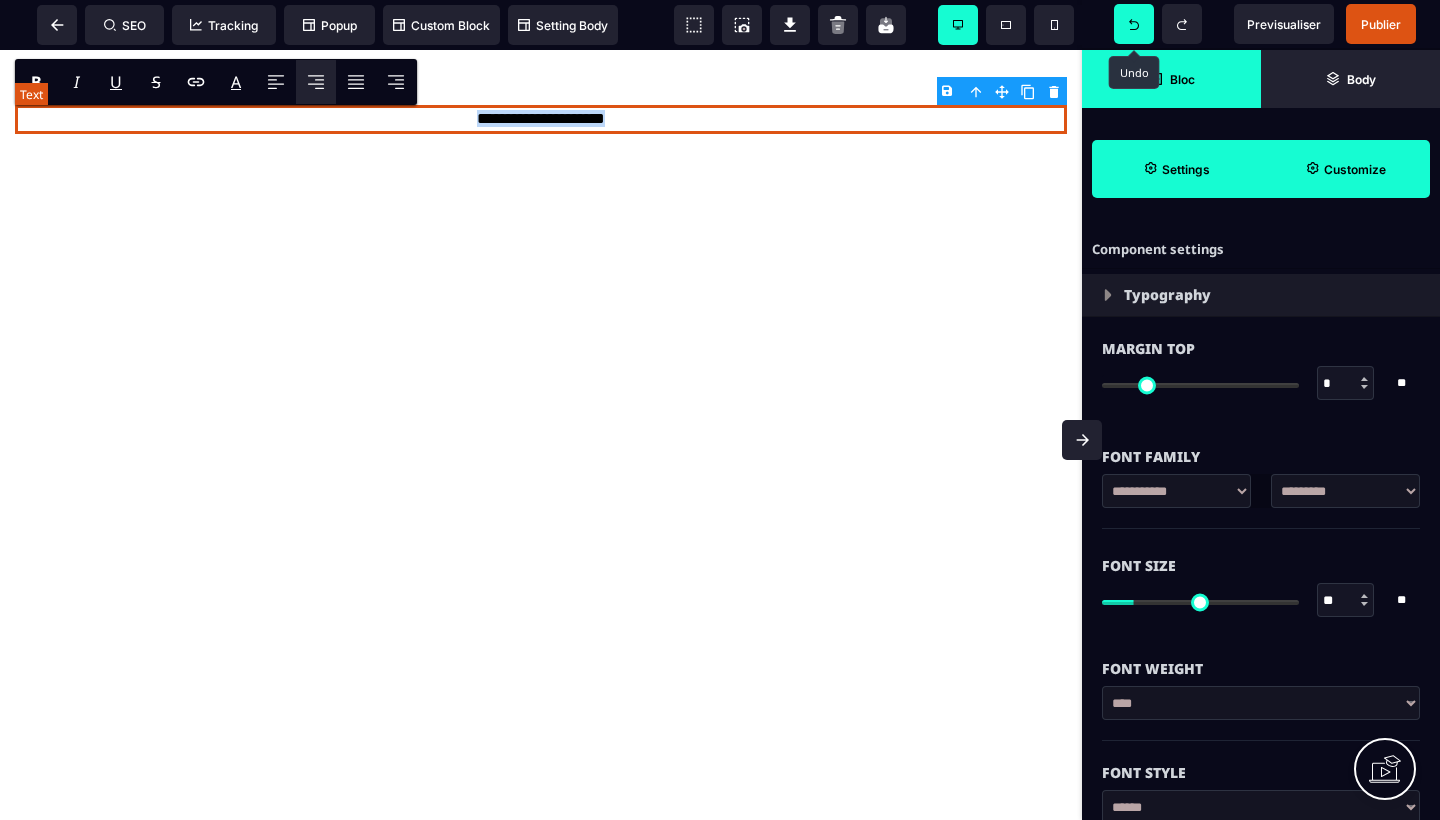 type 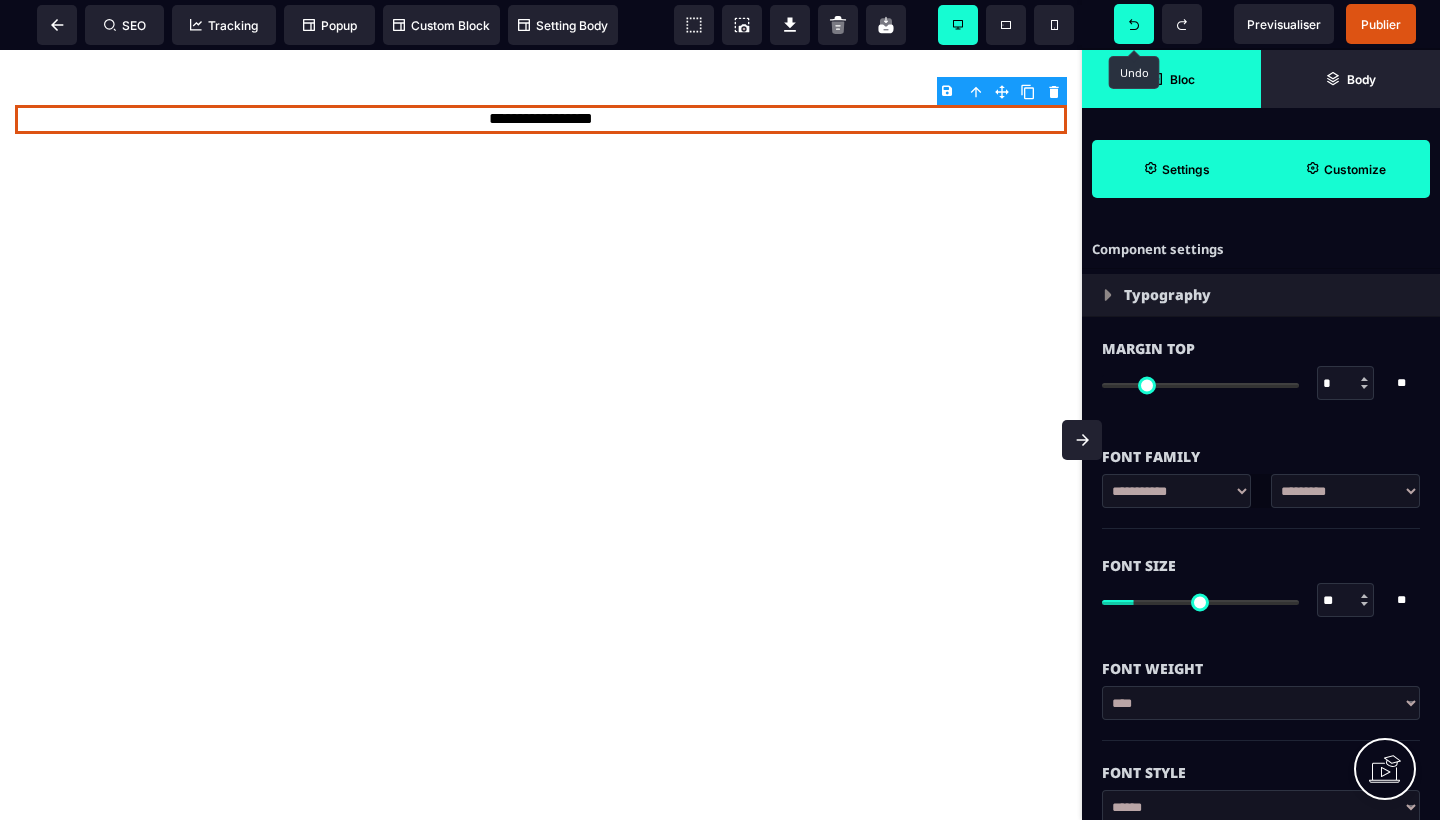 click on "**********" at bounding box center [541, 435] 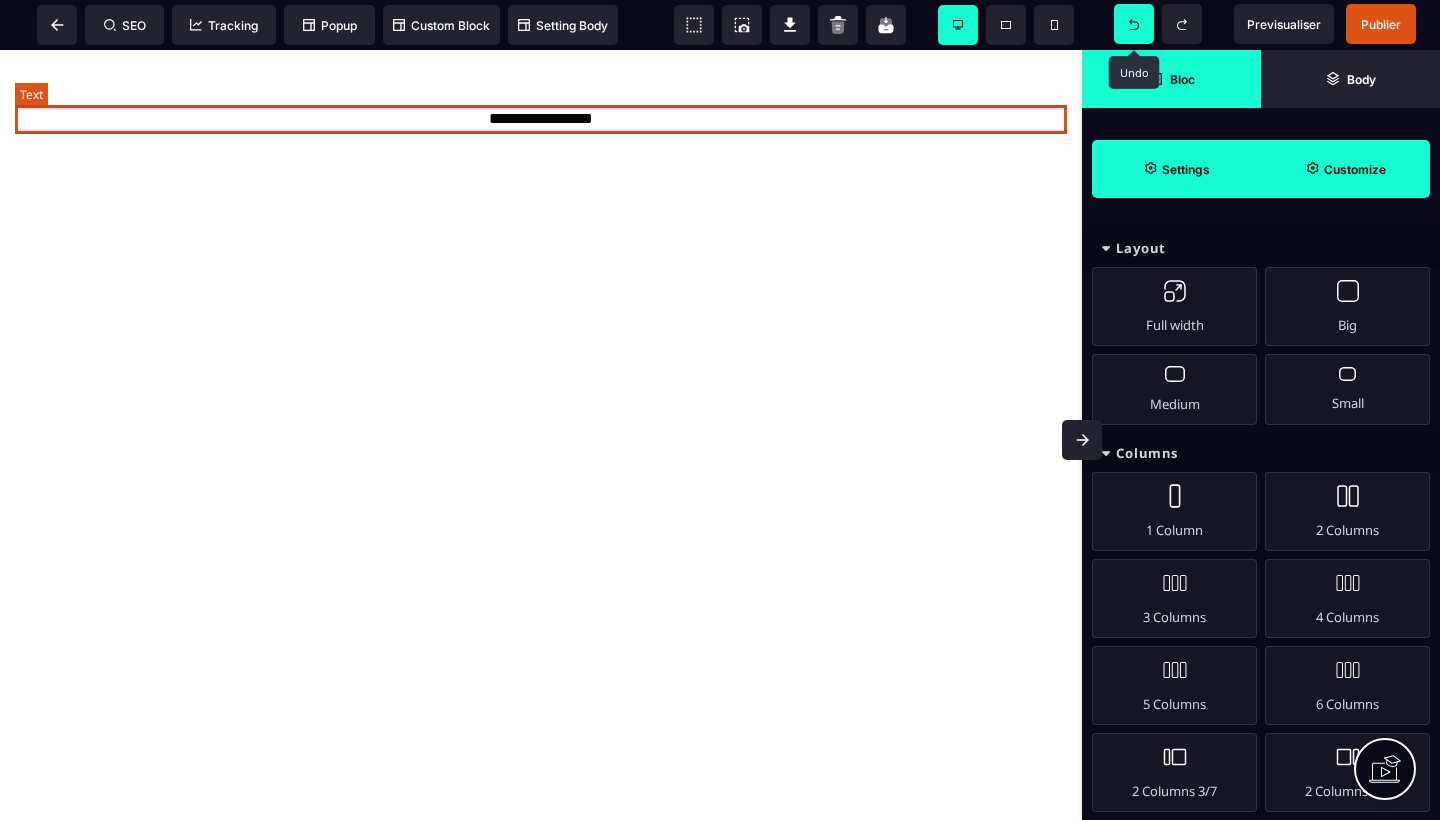 click on "**********" at bounding box center (541, 119) 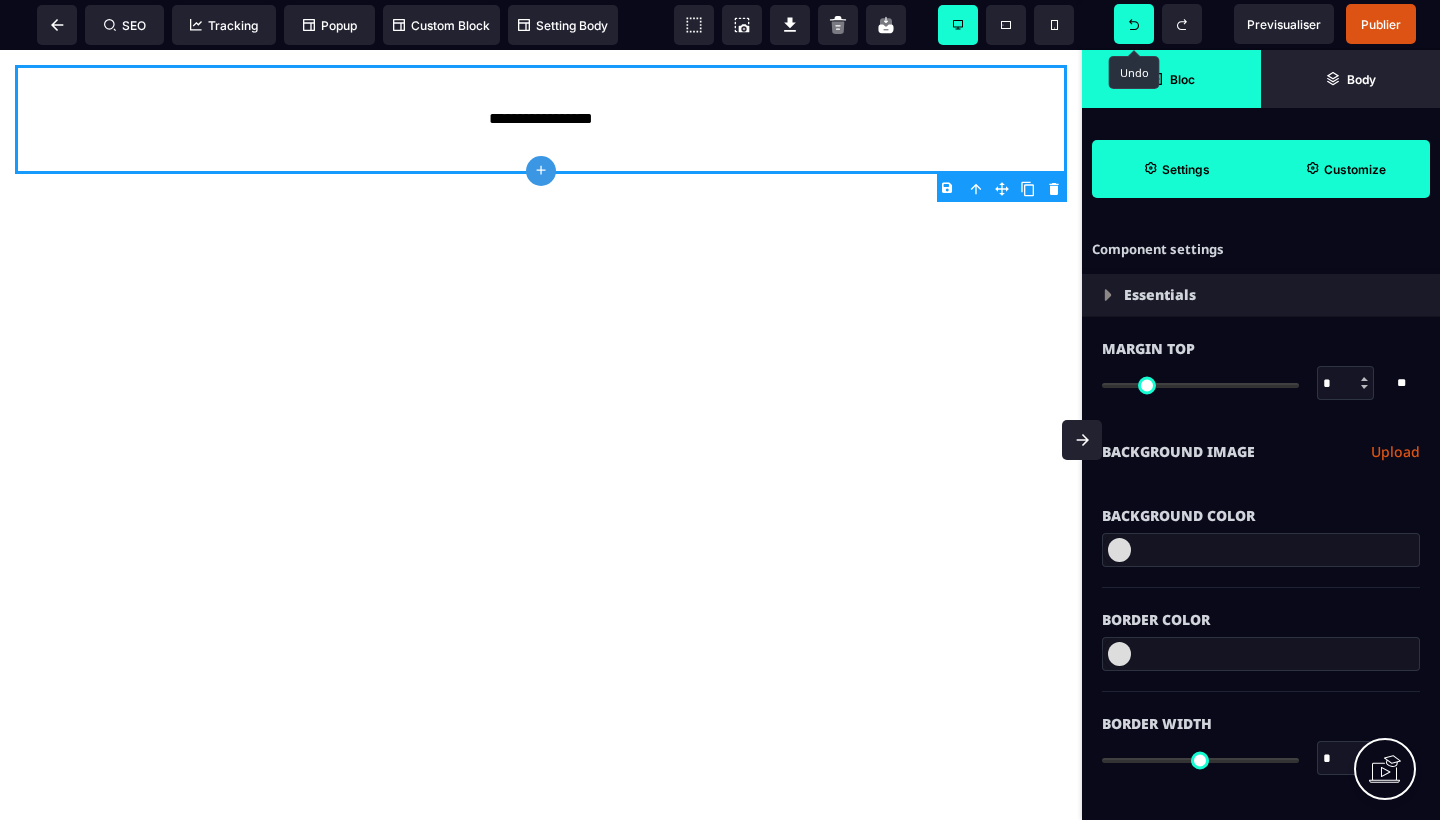 click on "**********" at bounding box center (541, 435) 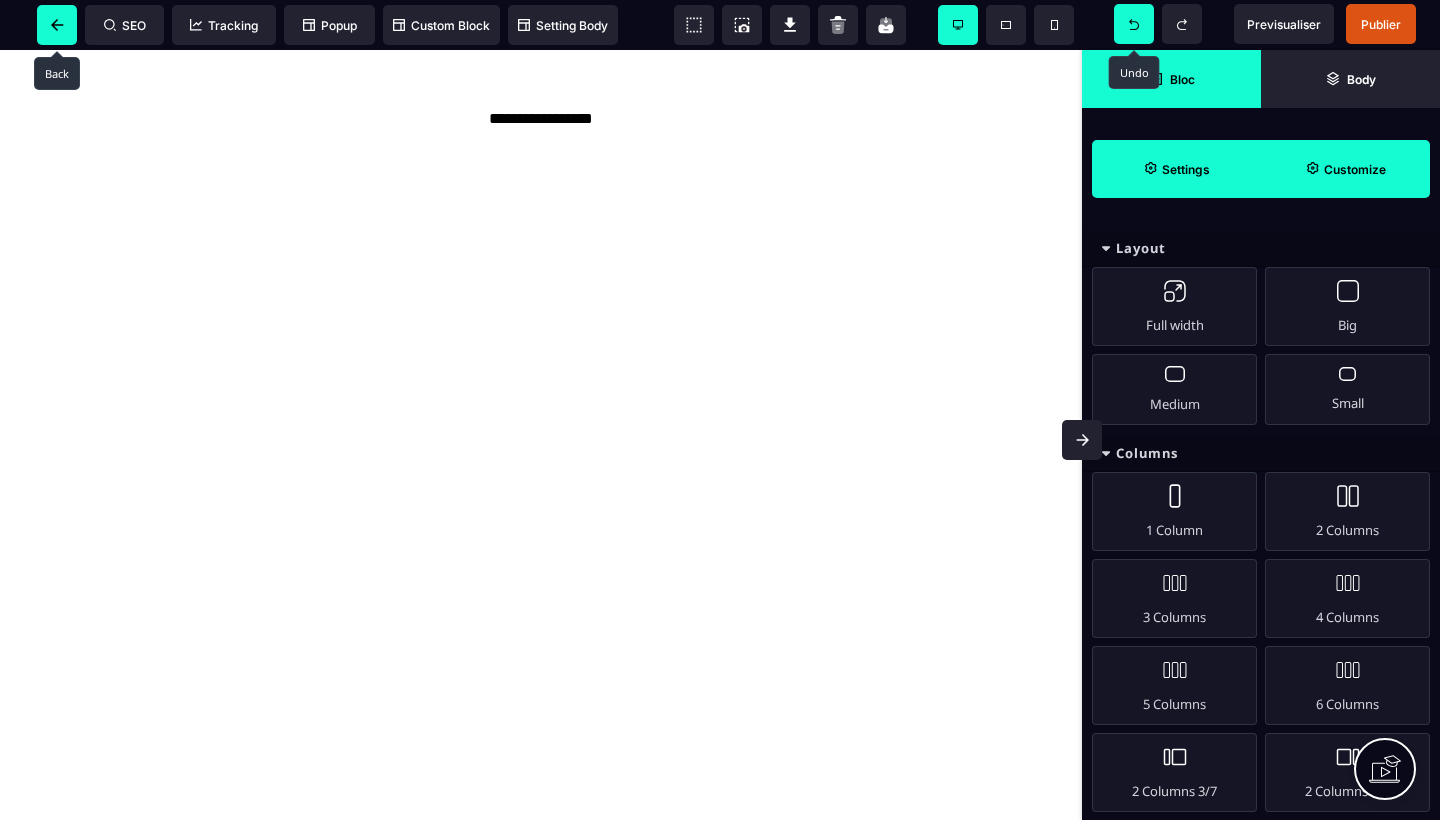 click 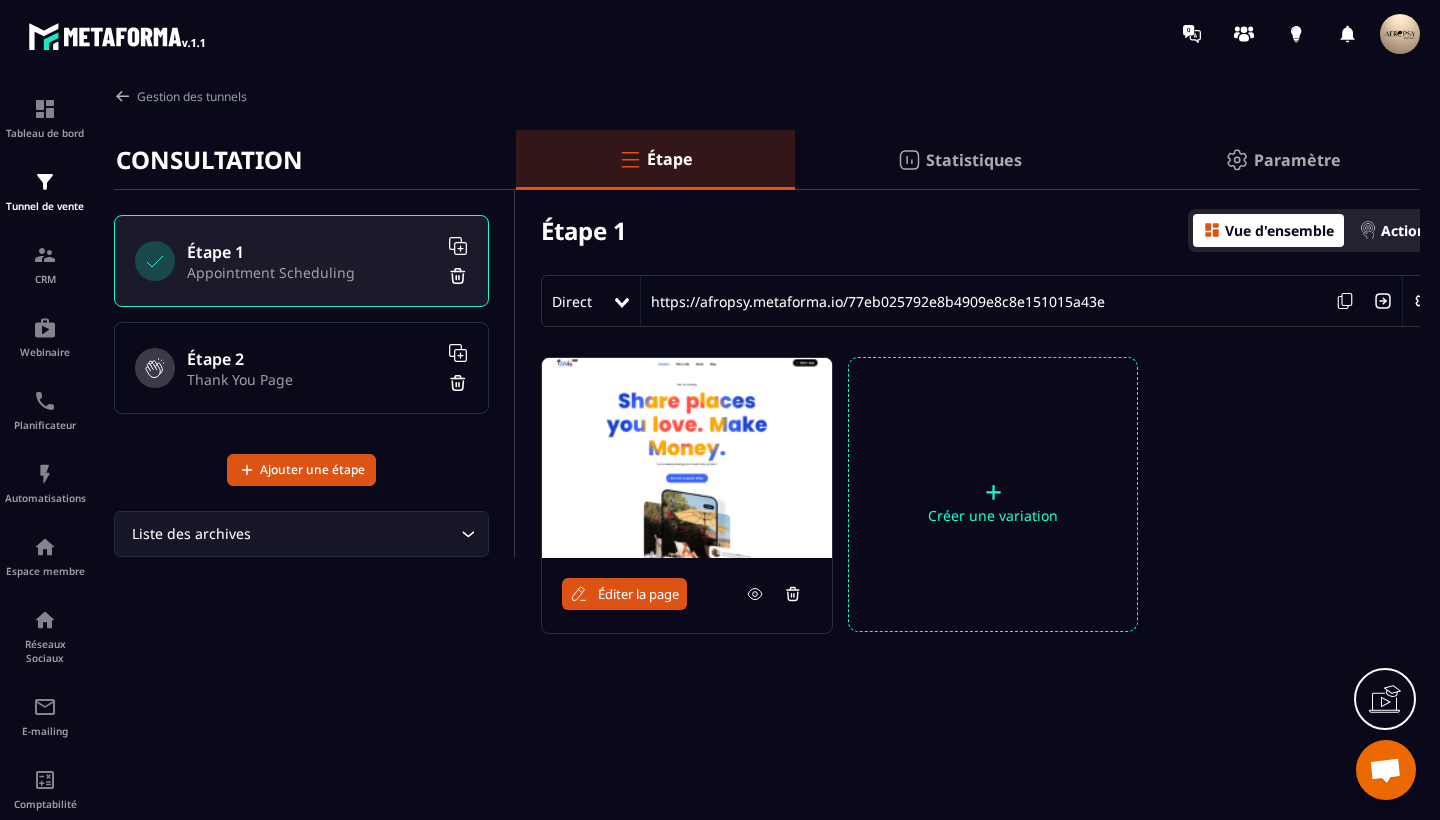 click 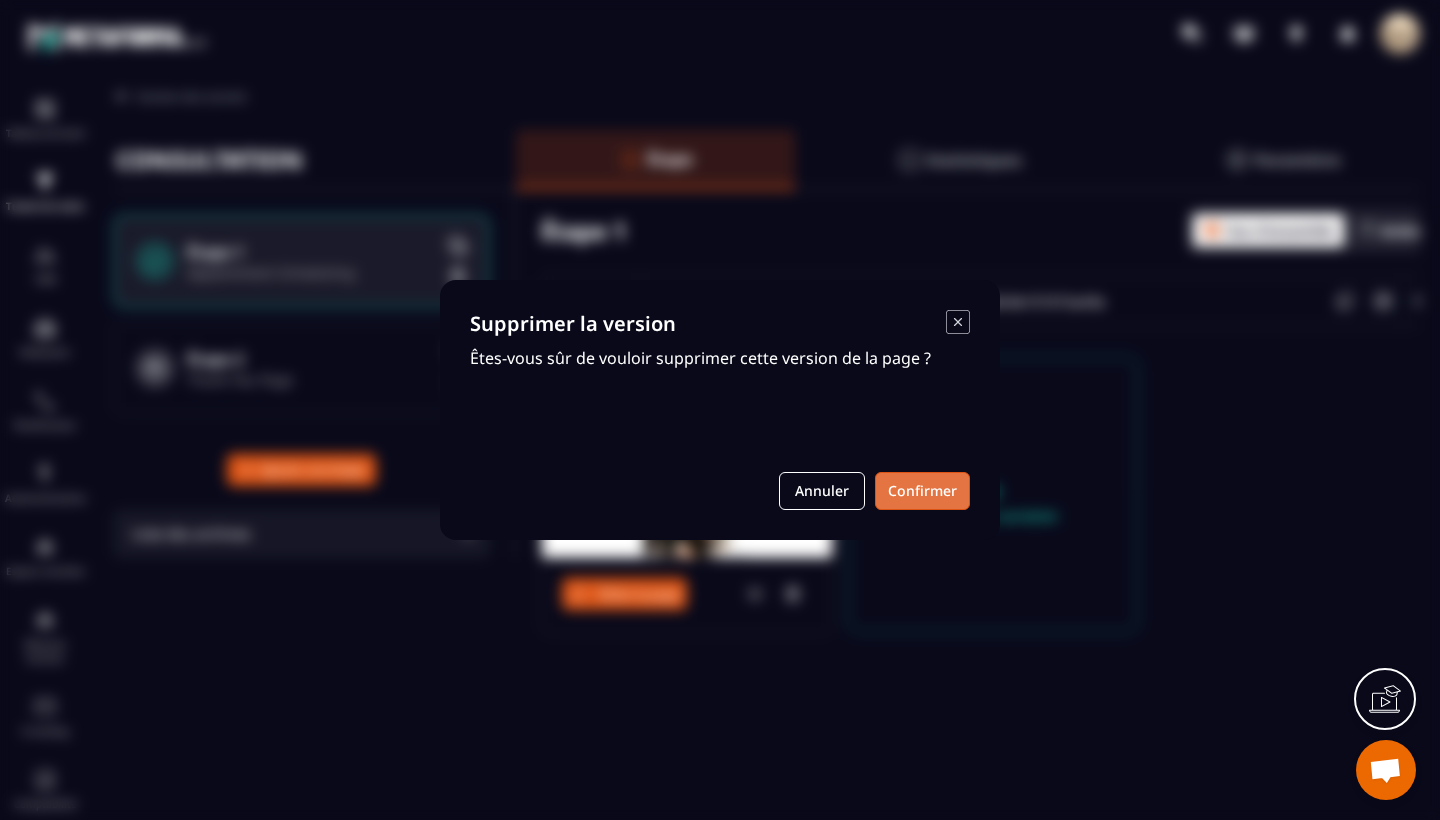 click on "Confirmer" at bounding box center [922, 491] 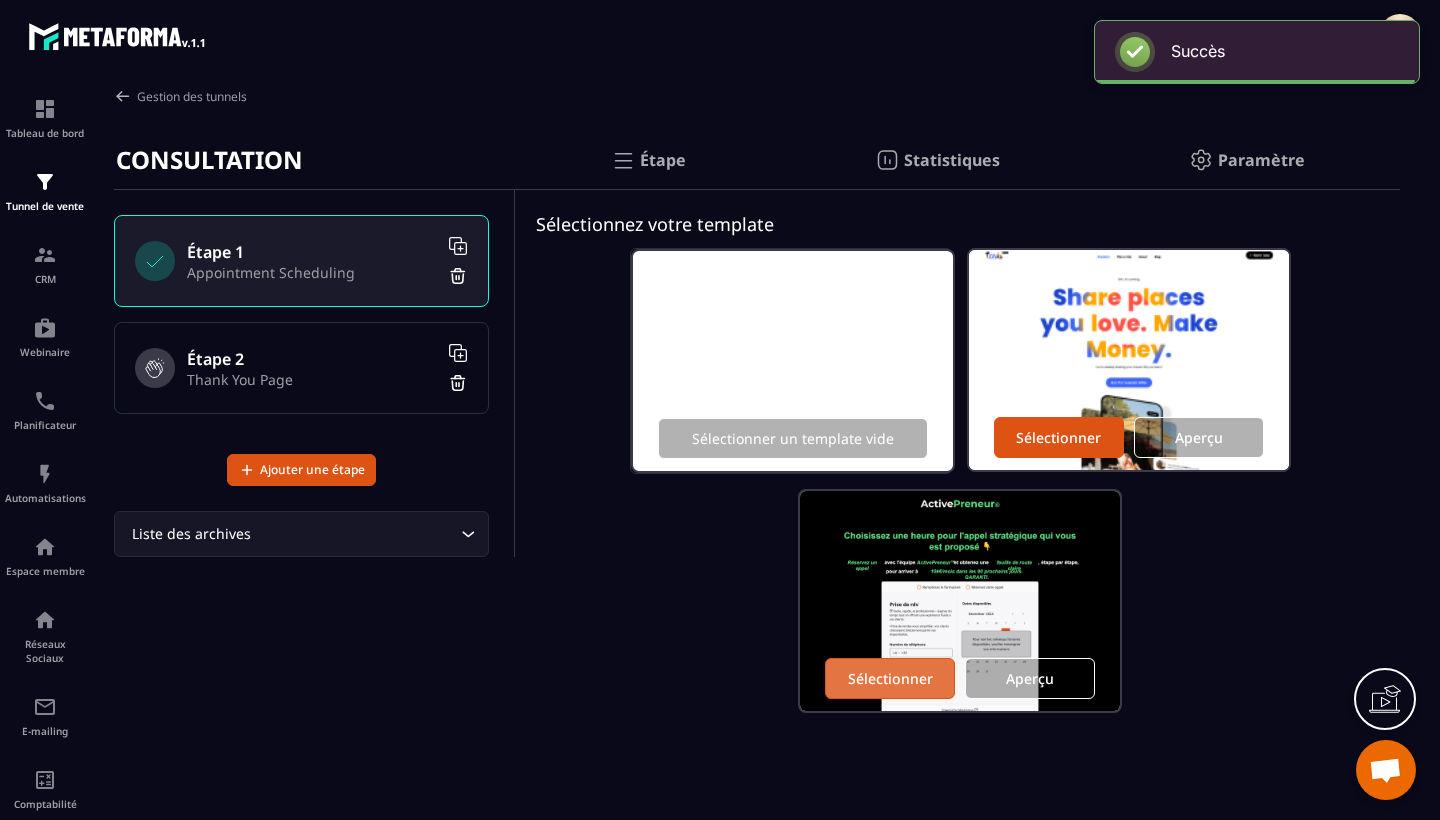 click on "Sélectionner" at bounding box center [890, 678] 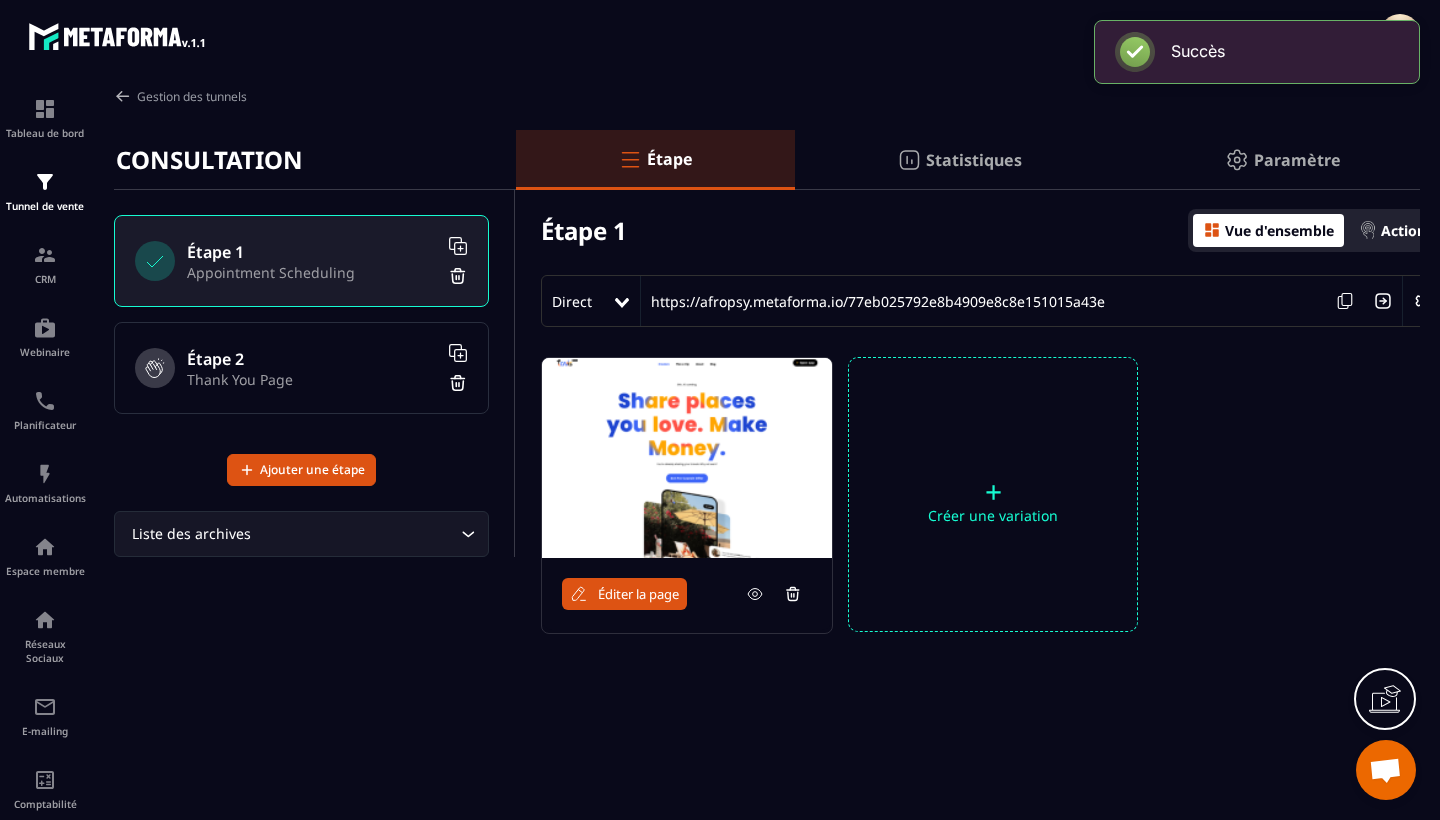 click on "Éditer la page" at bounding box center [638, 594] 